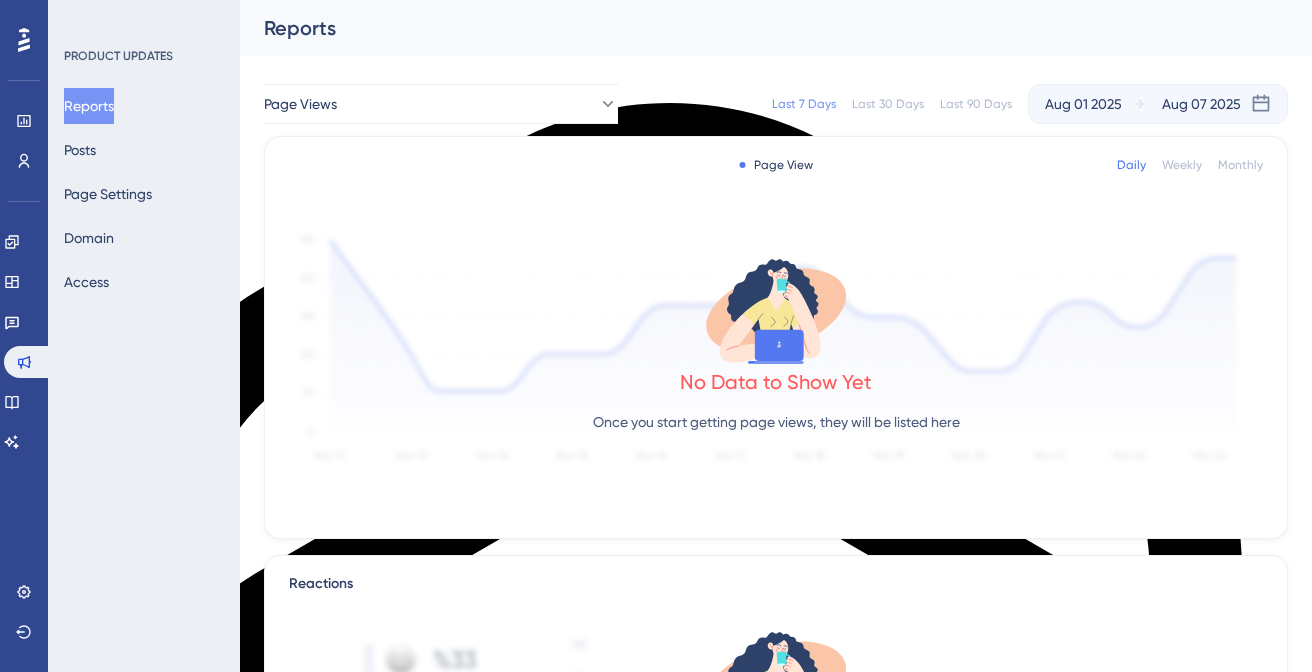 scroll, scrollTop: 0, scrollLeft: 0, axis: both 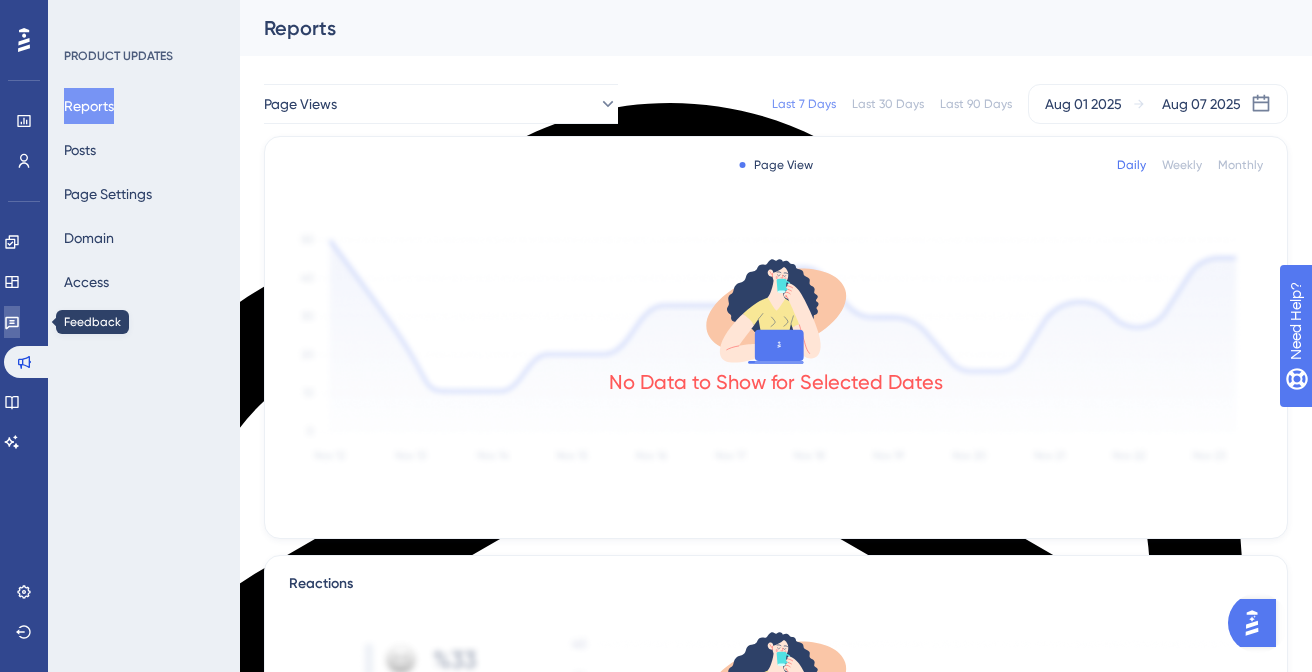 click 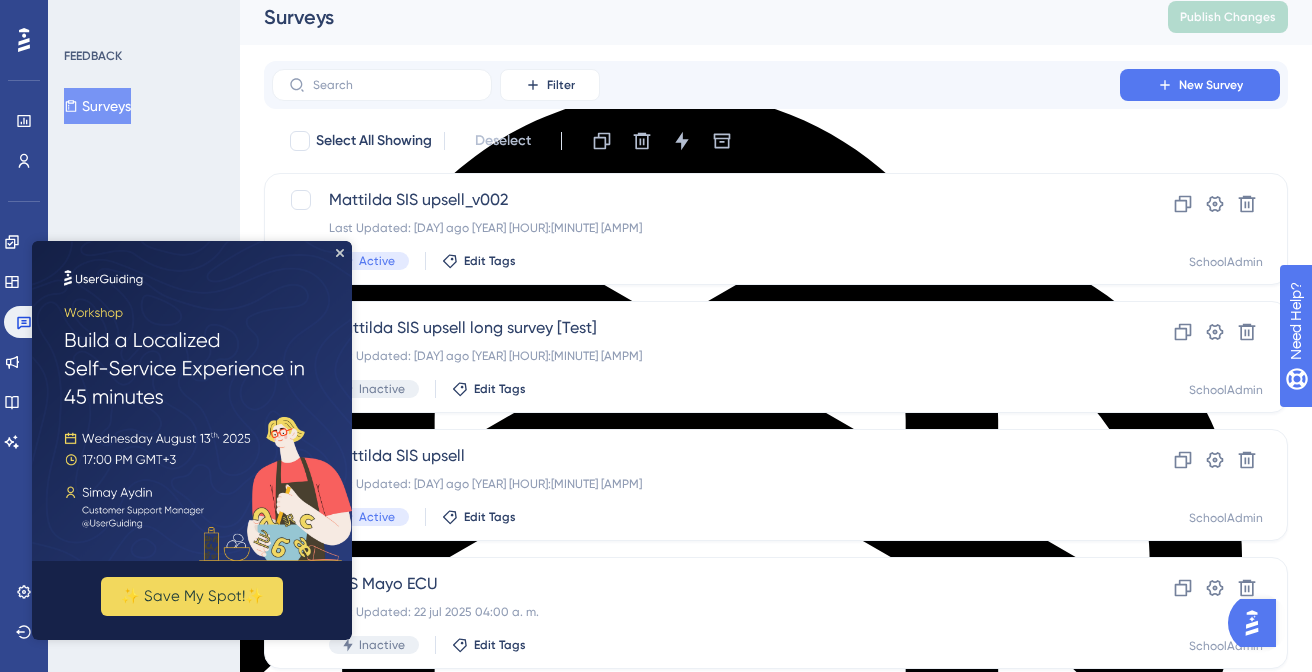 scroll, scrollTop: 0, scrollLeft: 0, axis: both 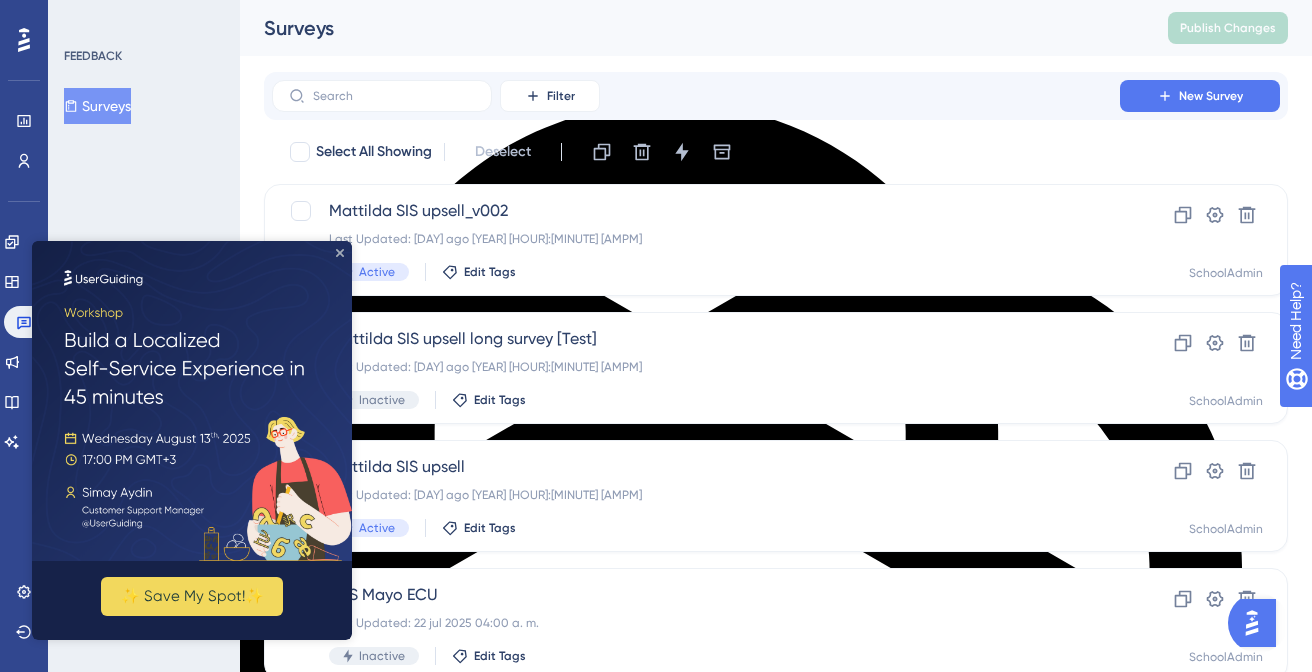 click 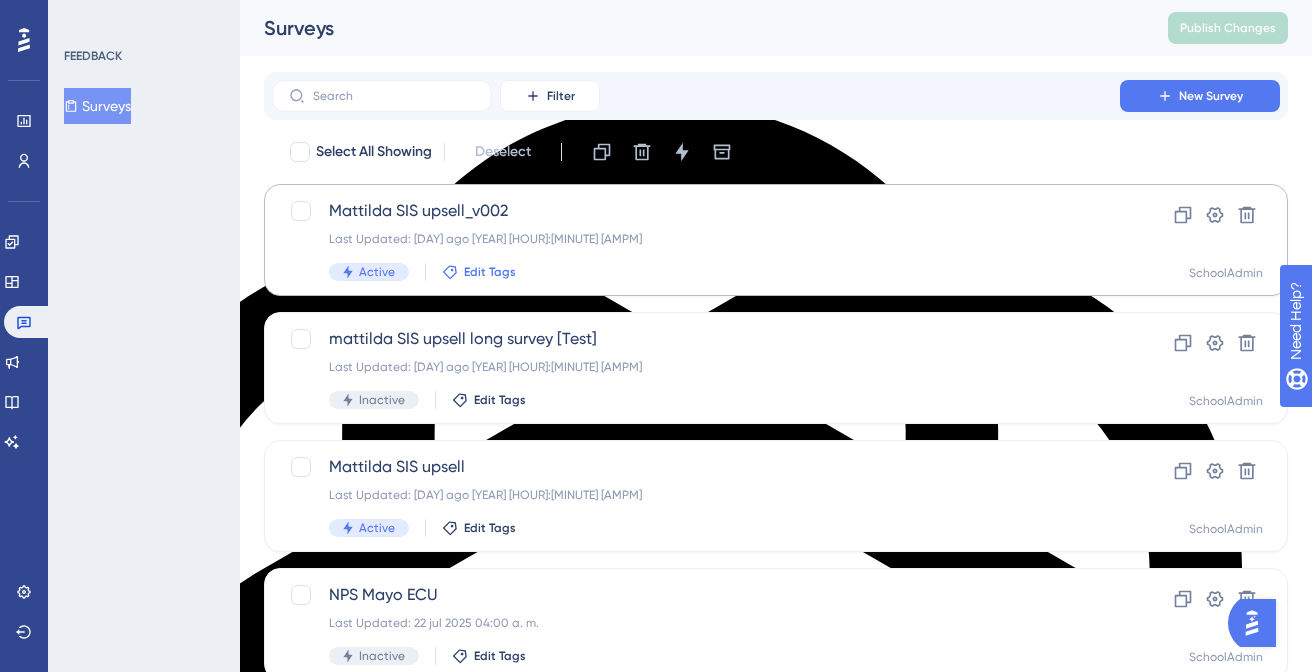 scroll, scrollTop: 30, scrollLeft: 0, axis: vertical 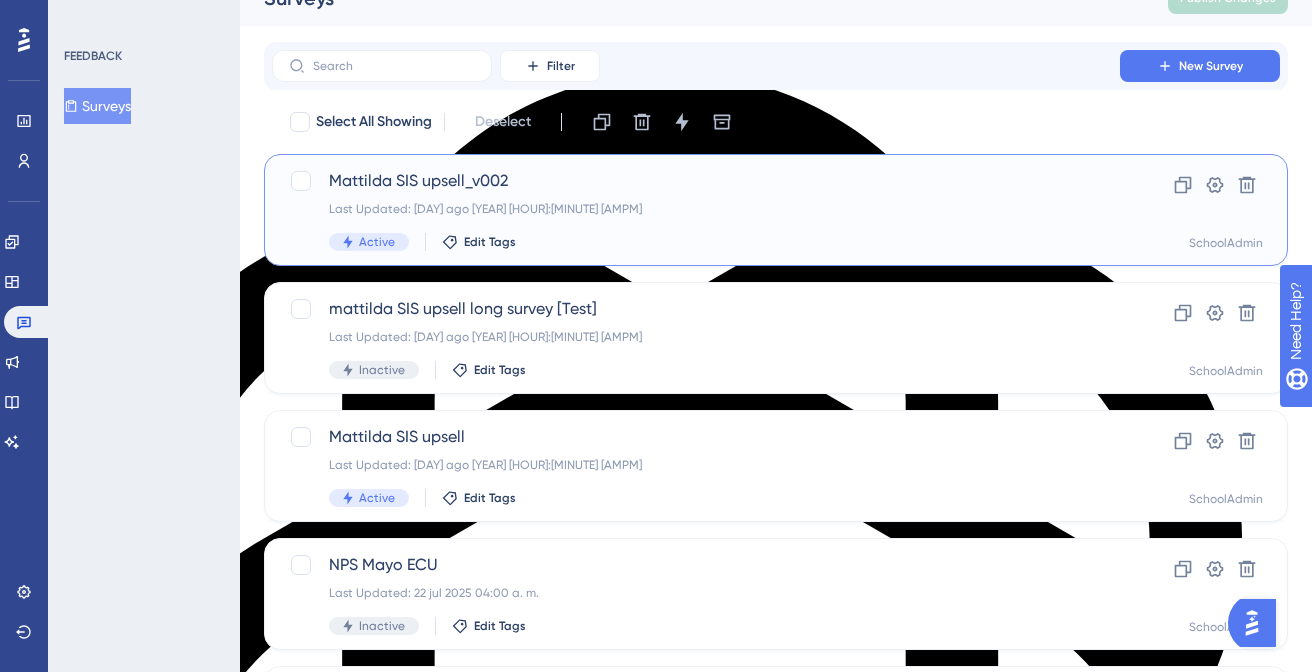 click on "Last Updated: [DATE] [TIME]" at bounding box center [696, 209] 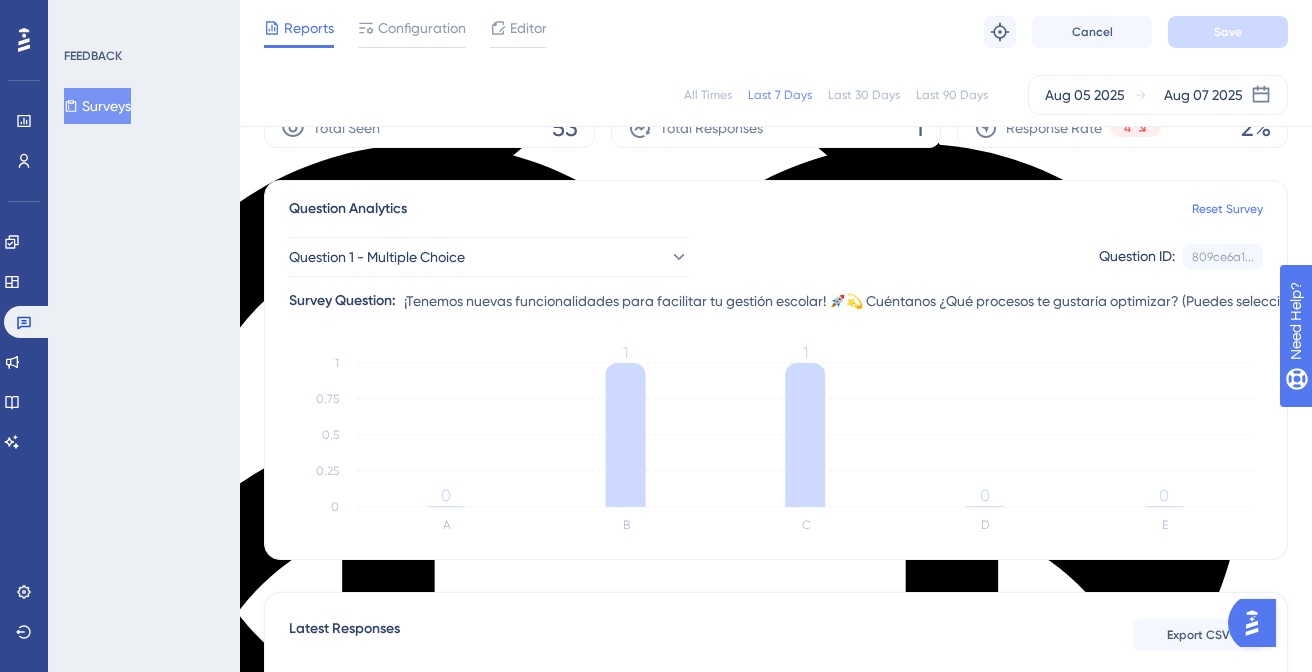 scroll, scrollTop: 0, scrollLeft: 0, axis: both 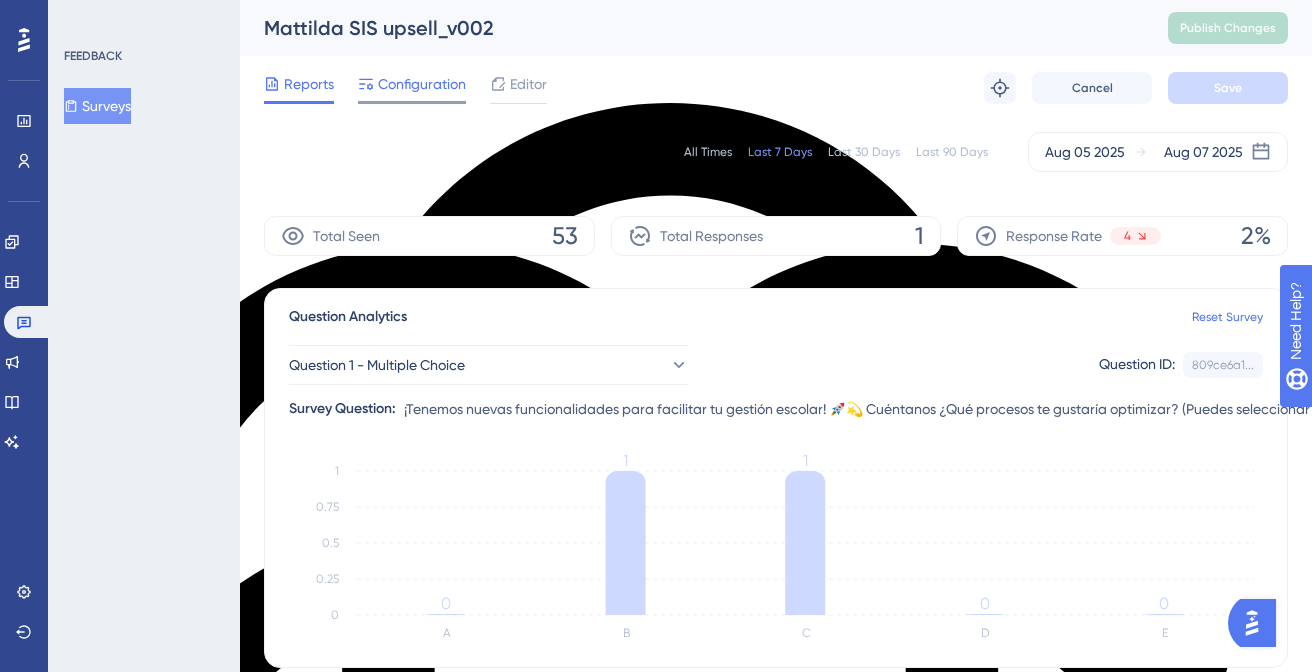 click on "Configuration" at bounding box center (422, 84) 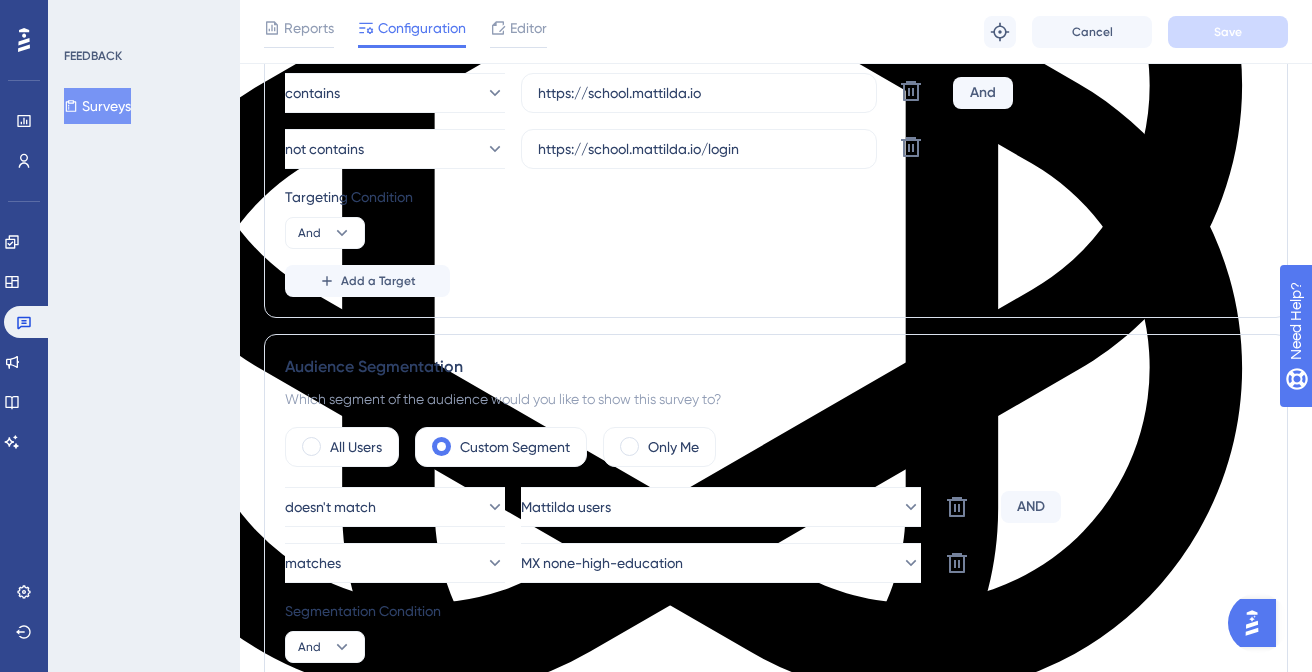 scroll, scrollTop: 641, scrollLeft: 0, axis: vertical 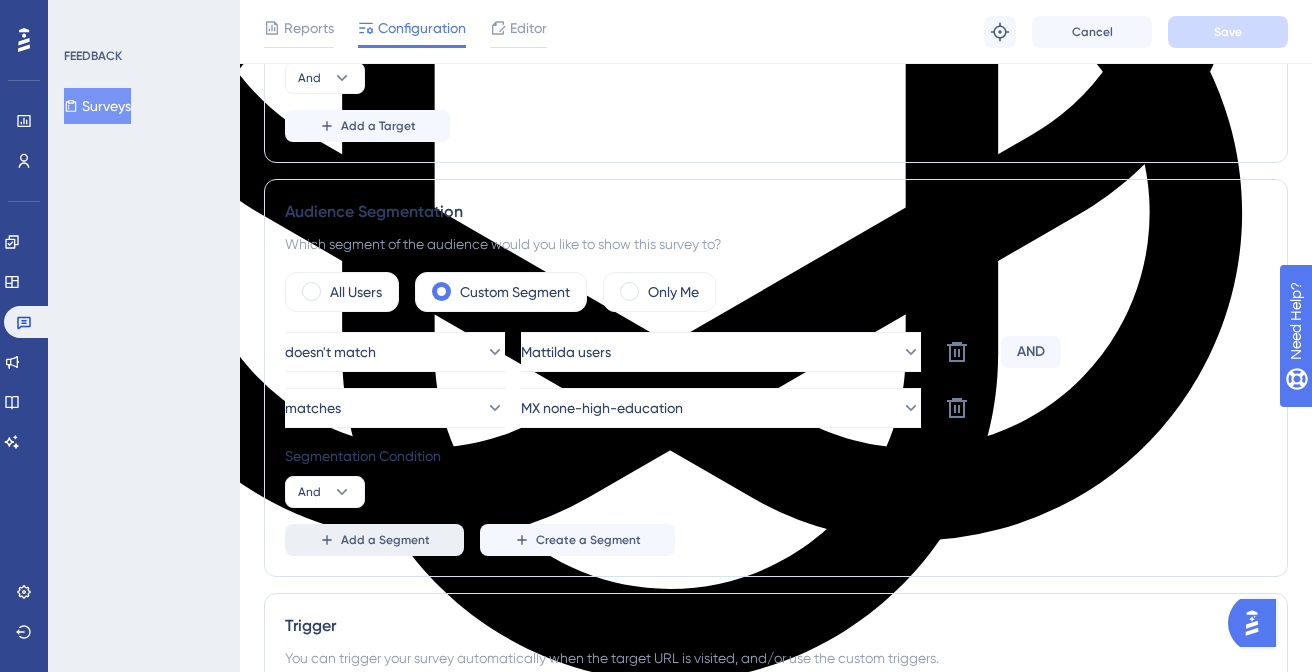 click on "Add a Segment" at bounding box center [385, 540] 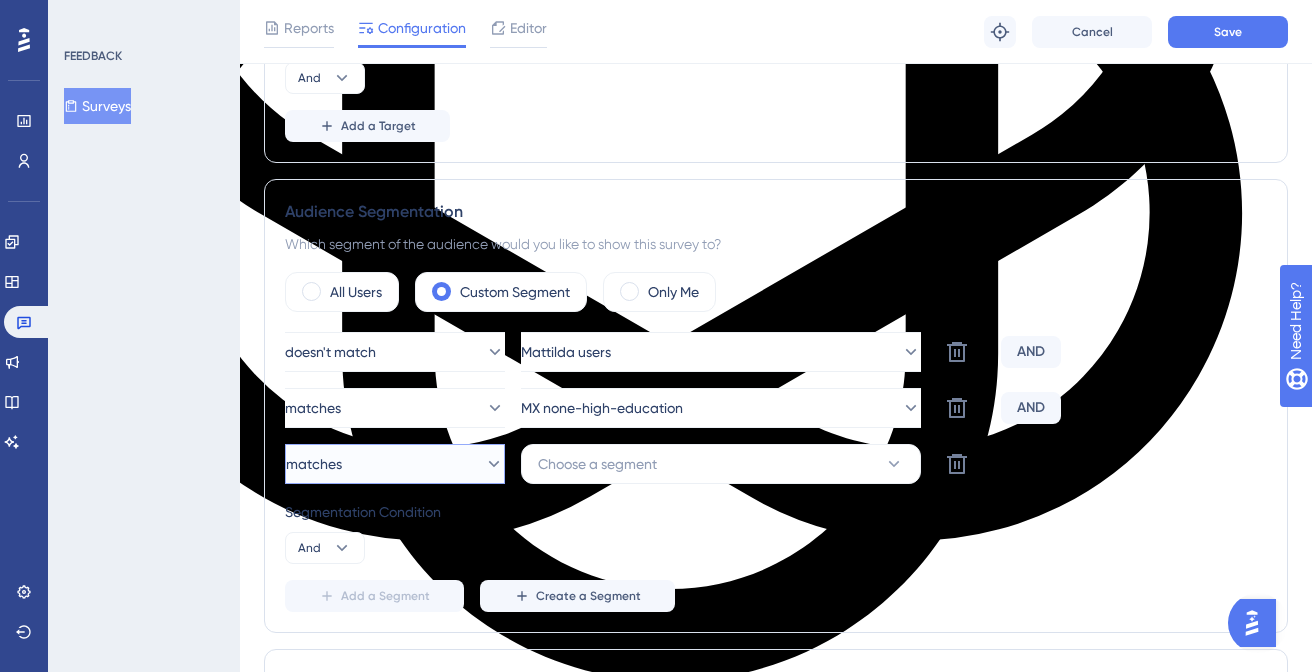 click on "matches" at bounding box center [395, 464] 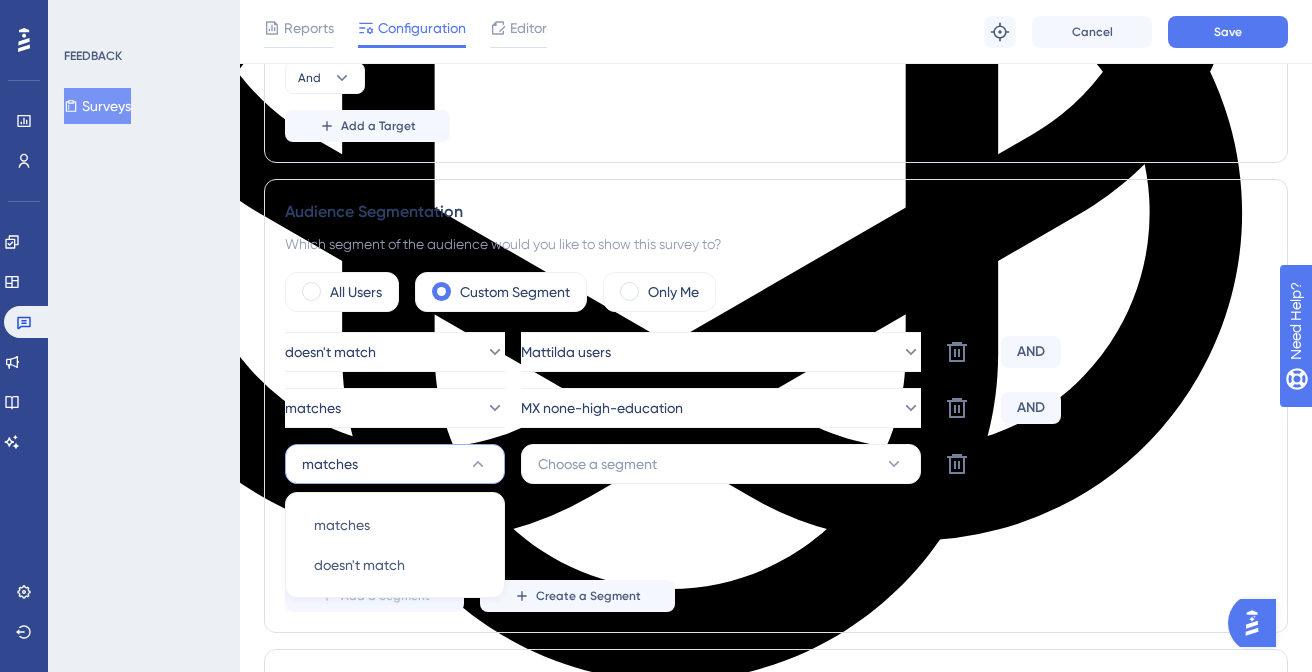 scroll, scrollTop: 850, scrollLeft: 0, axis: vertical 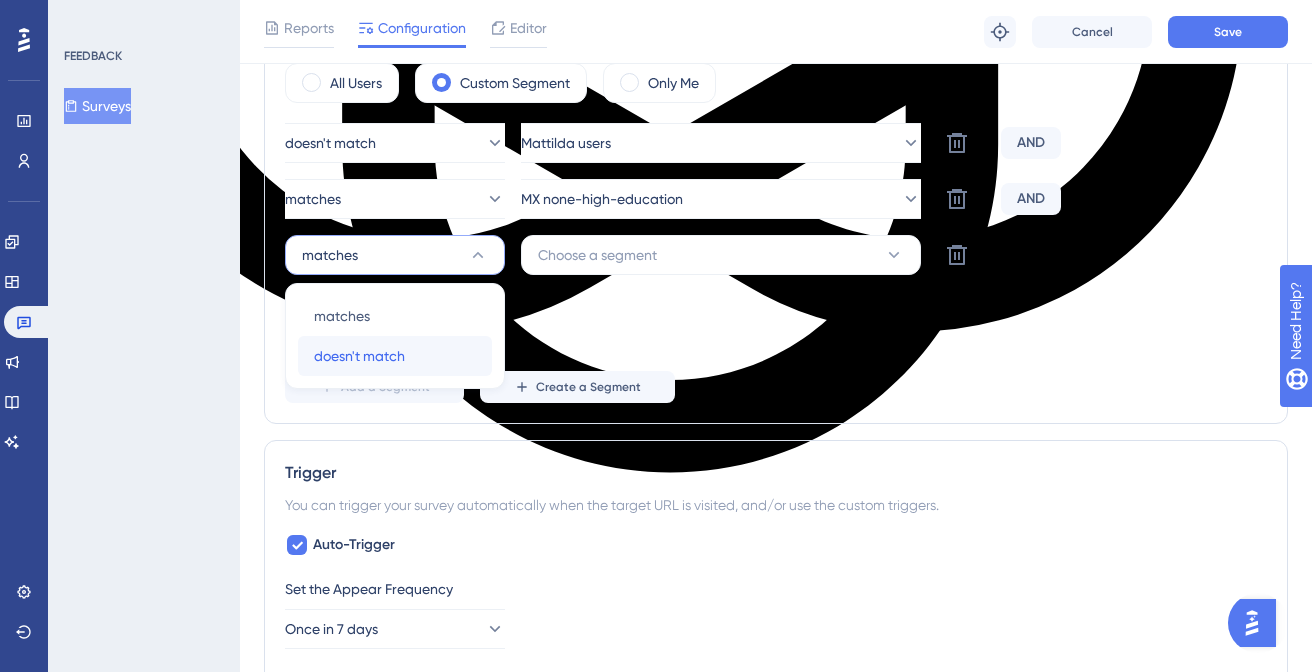 click on "doesn't match" at bounding box center [359, 356] 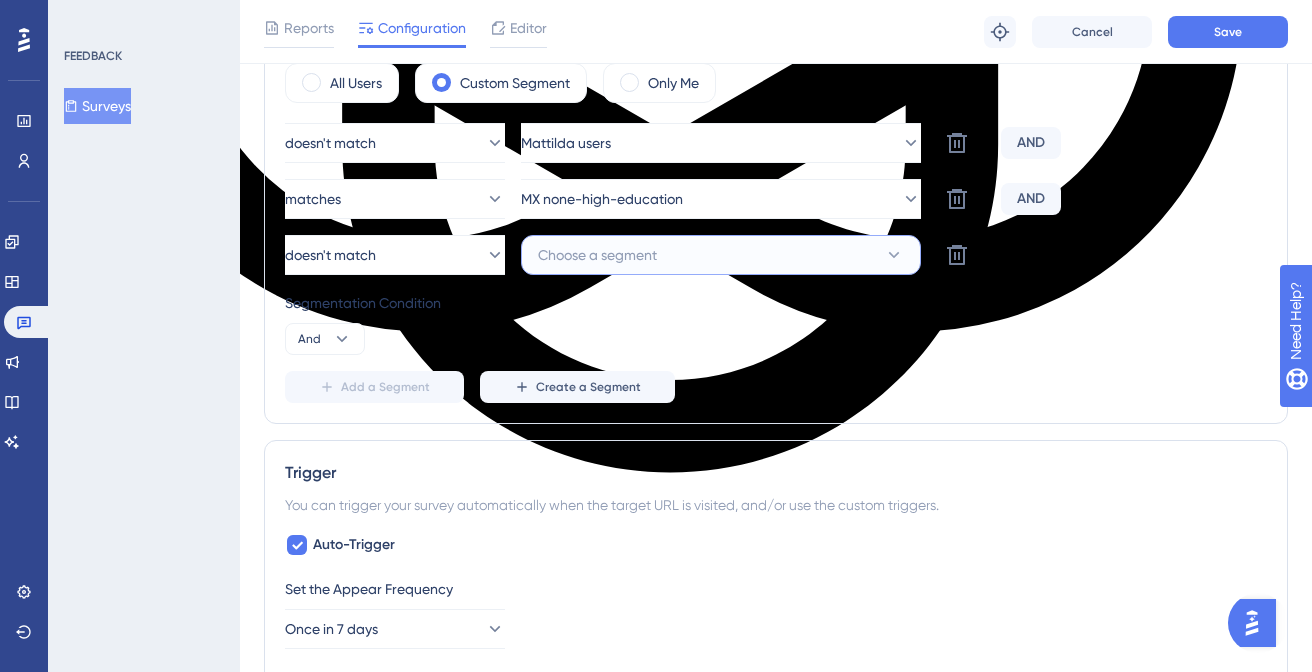 click on "Choose a segment" at bounding box center [597, 255] 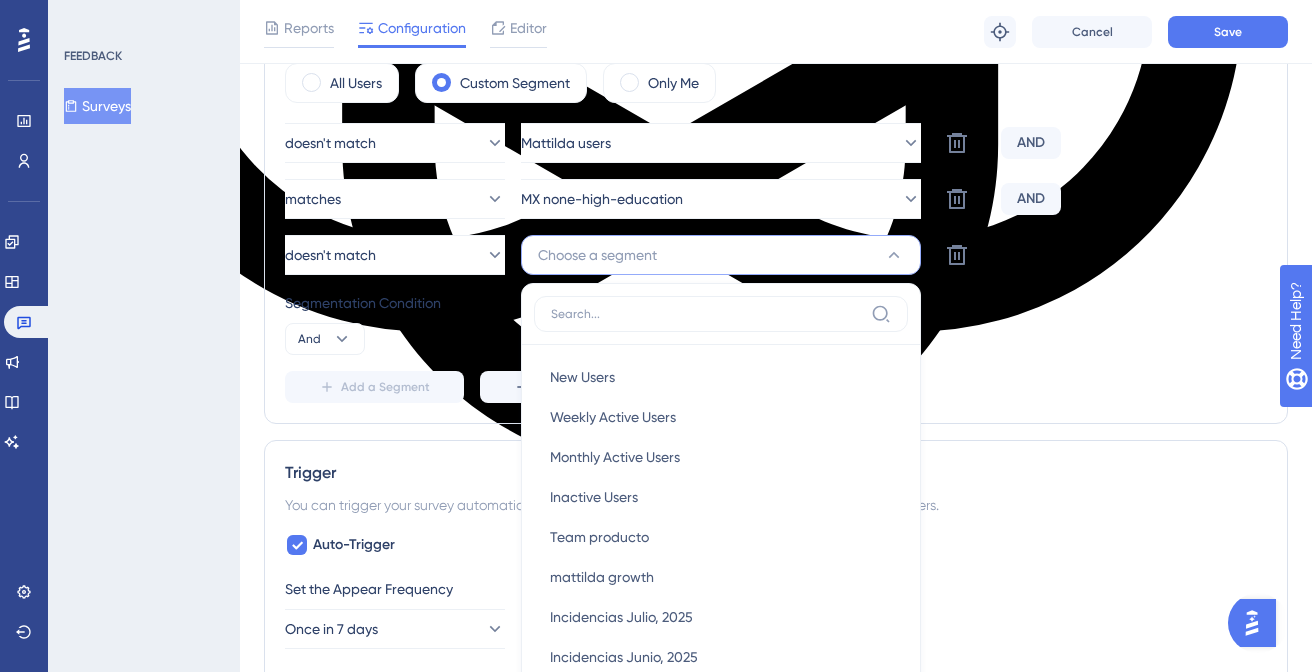 scroll, scrollTop: 997, scrollLeft: 0, axis: vertical 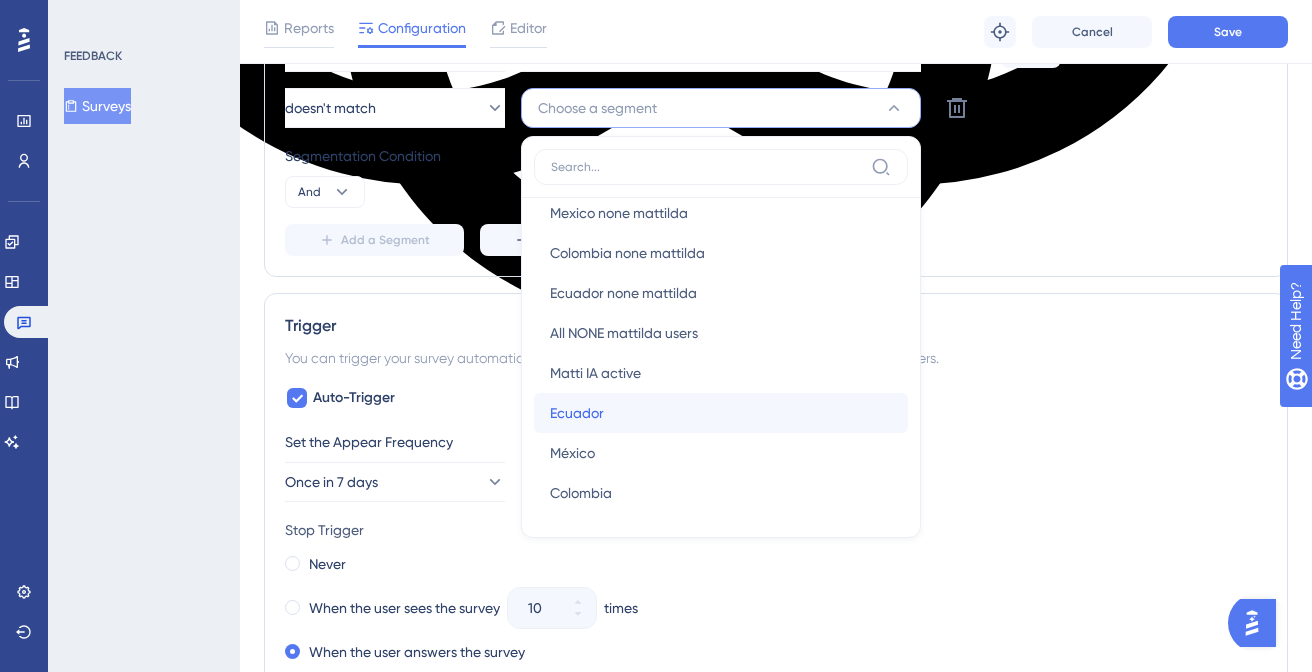 click on "Ecuador" at bounding box center [577, 413] 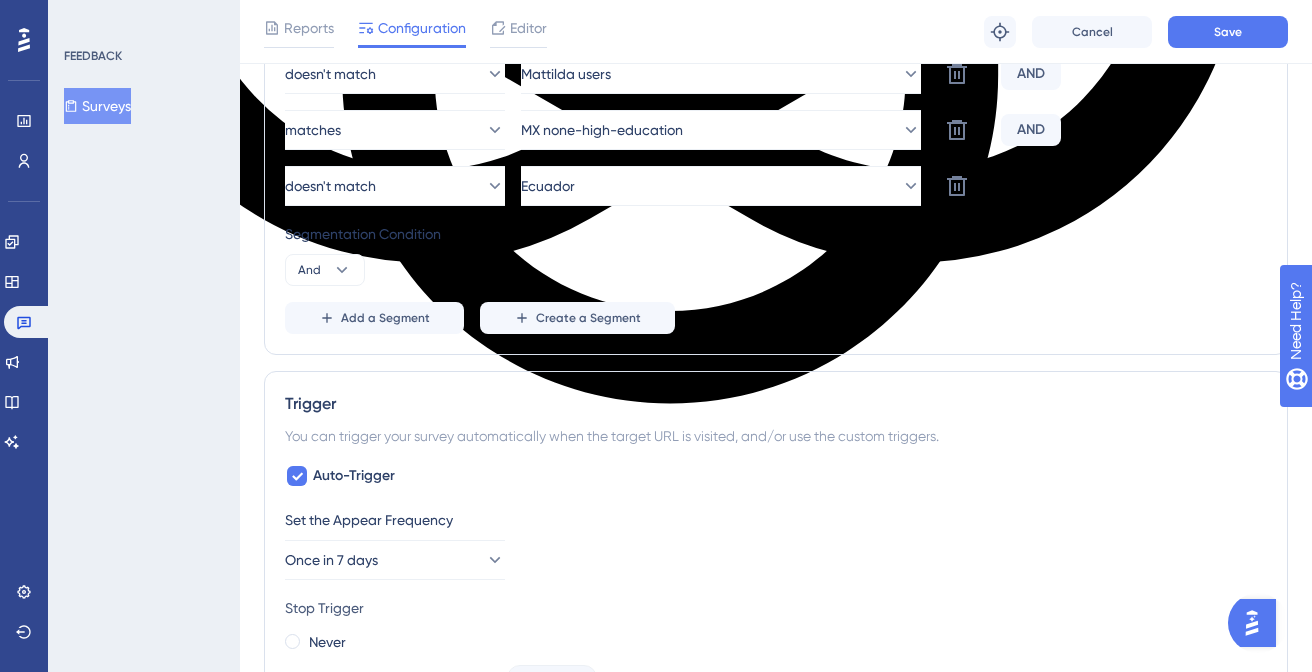 scroll, scrollTop: 917, scrollLeft: 0, axis: vertical 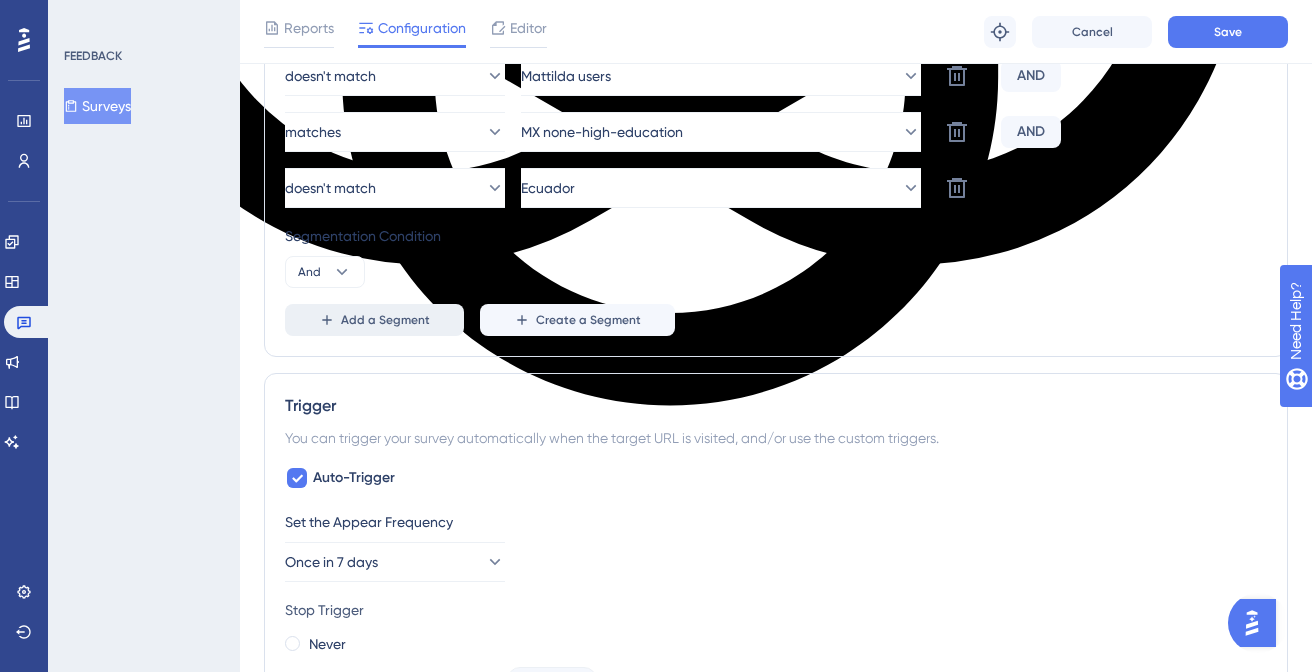 click on "Add a Segment" at bounding box center (374, 320) 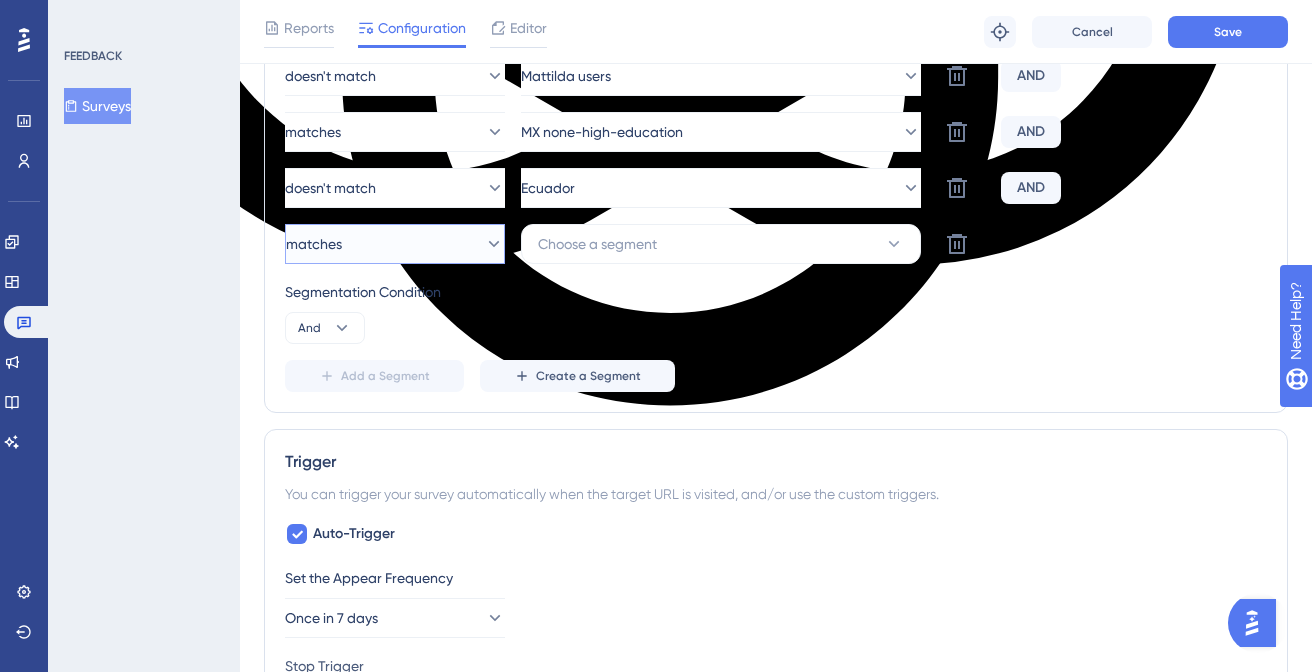 click 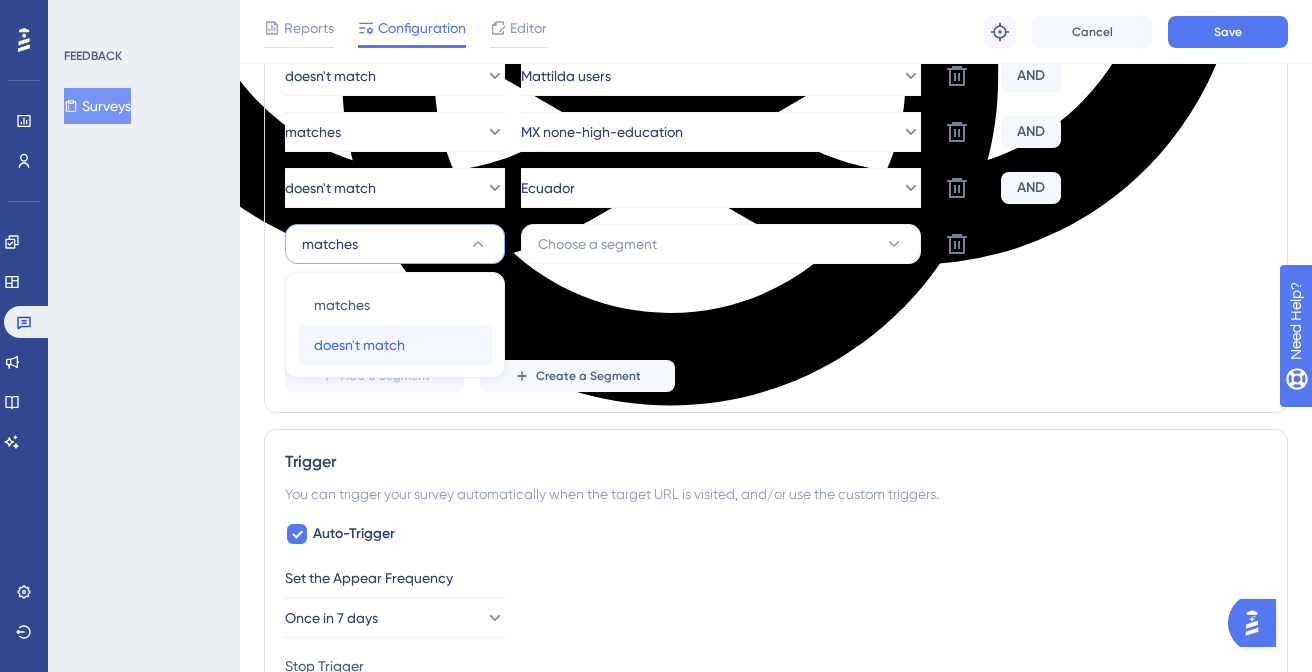 click on "doesn't match" at bounding box center [359, 345] 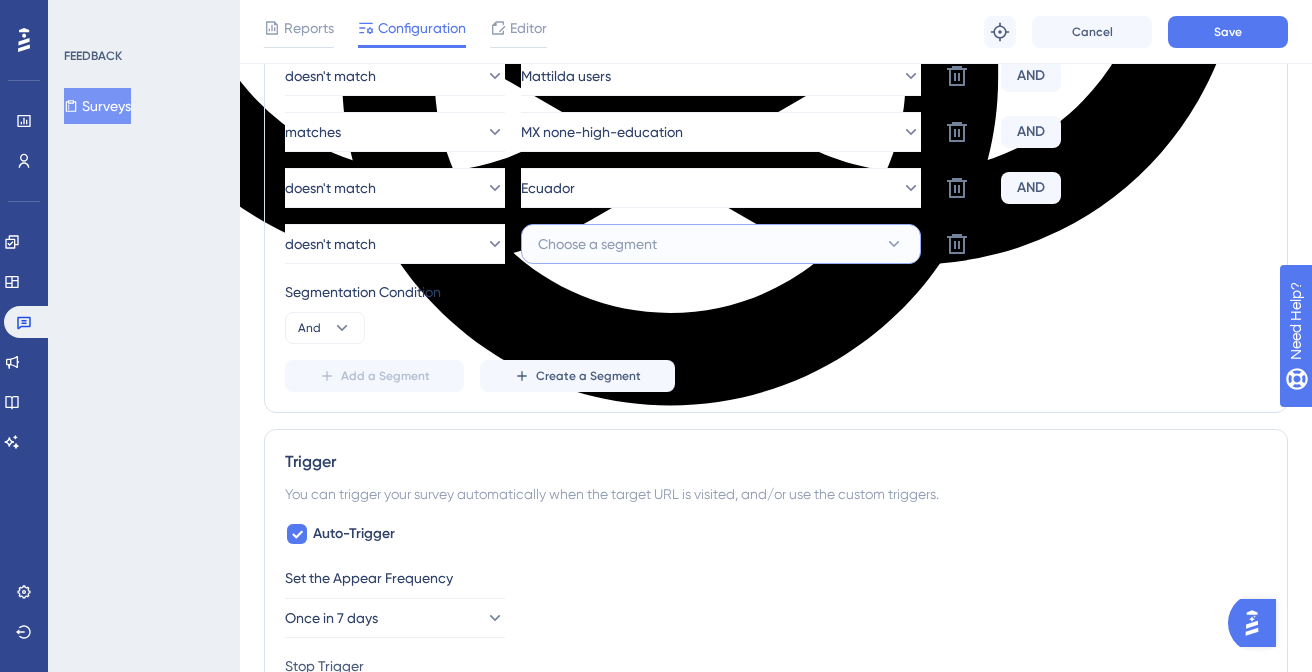 click on "Choose a segment" at bounding box center (597, 244) 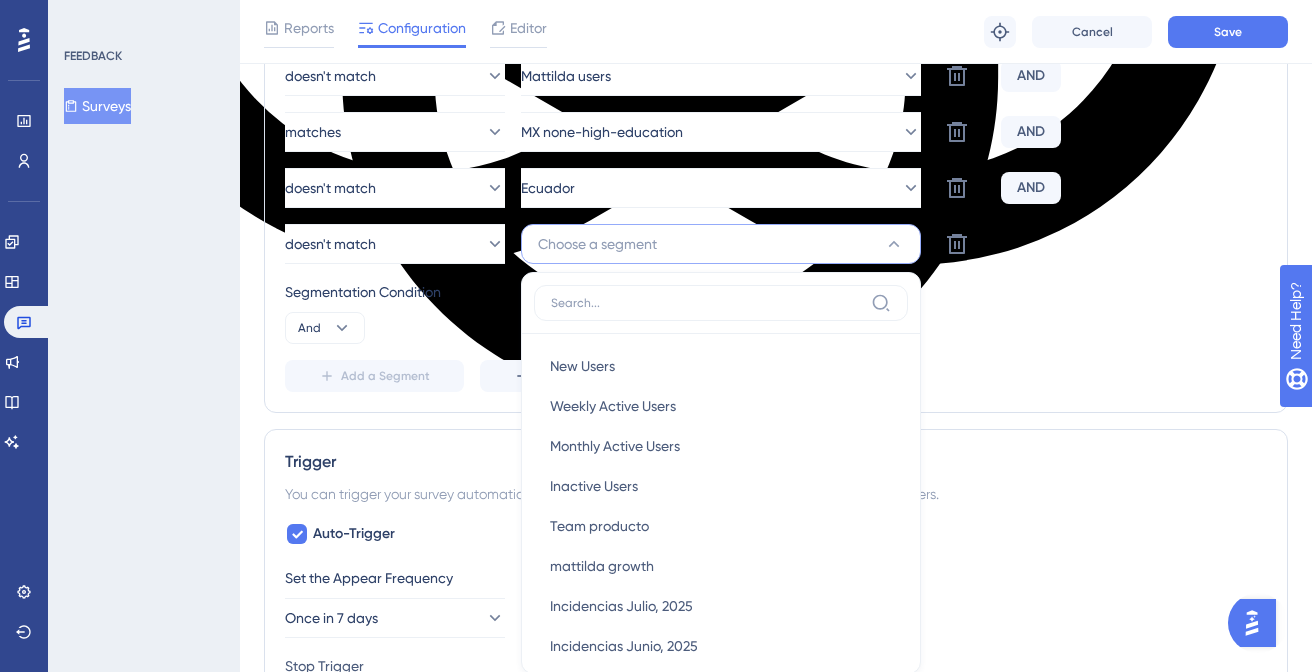 scroll, scrollTop: 1053, scrollLeft: 0, axis: vertical 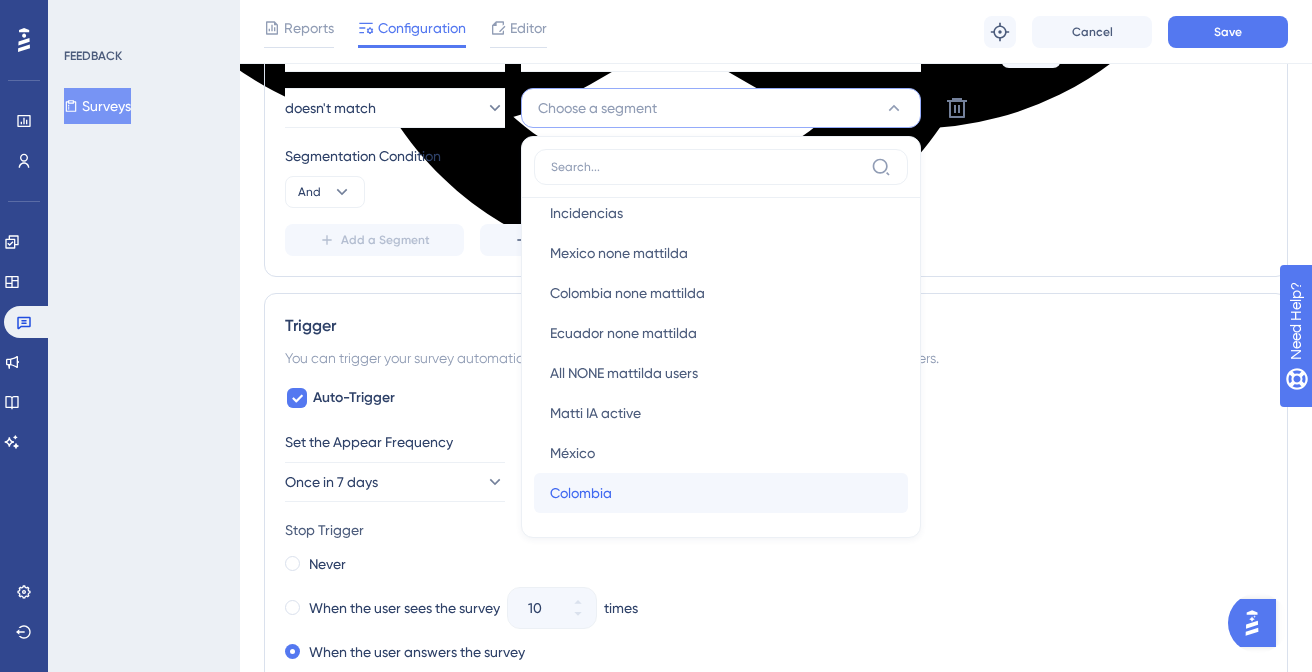 click on "Colombia" at bounding box center [581, 493] 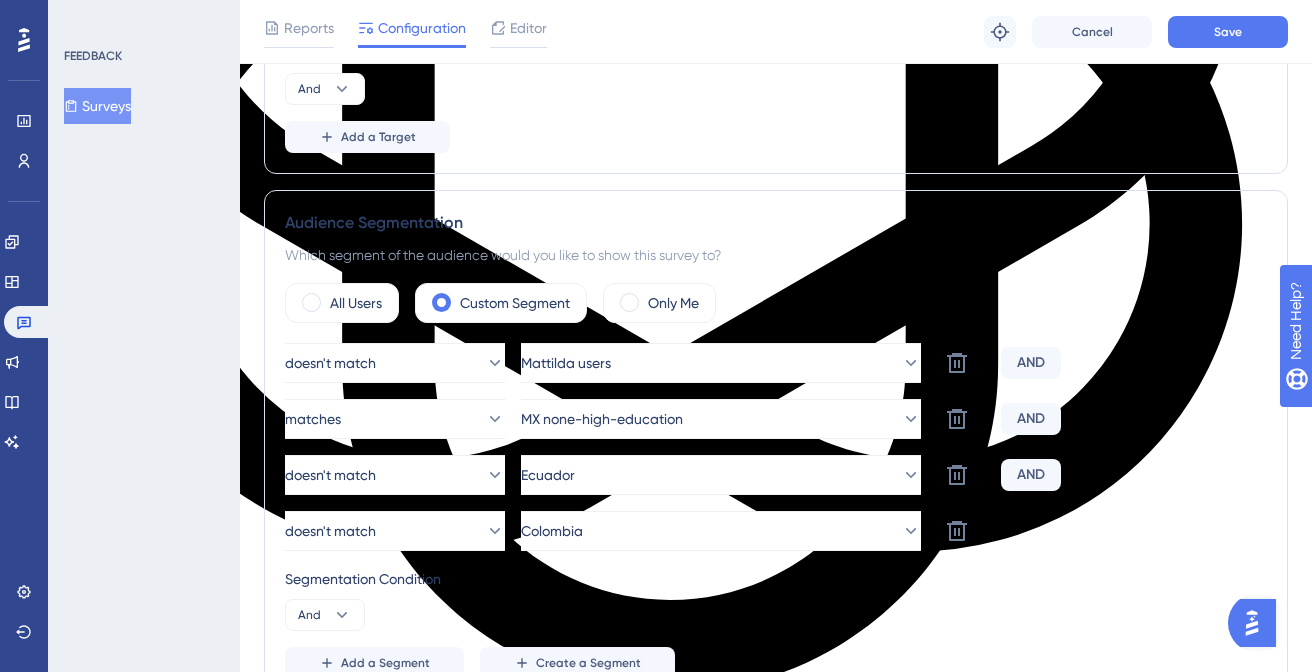 scroll, scrollTop: 656, scrollLeft: 0, axis: vertical 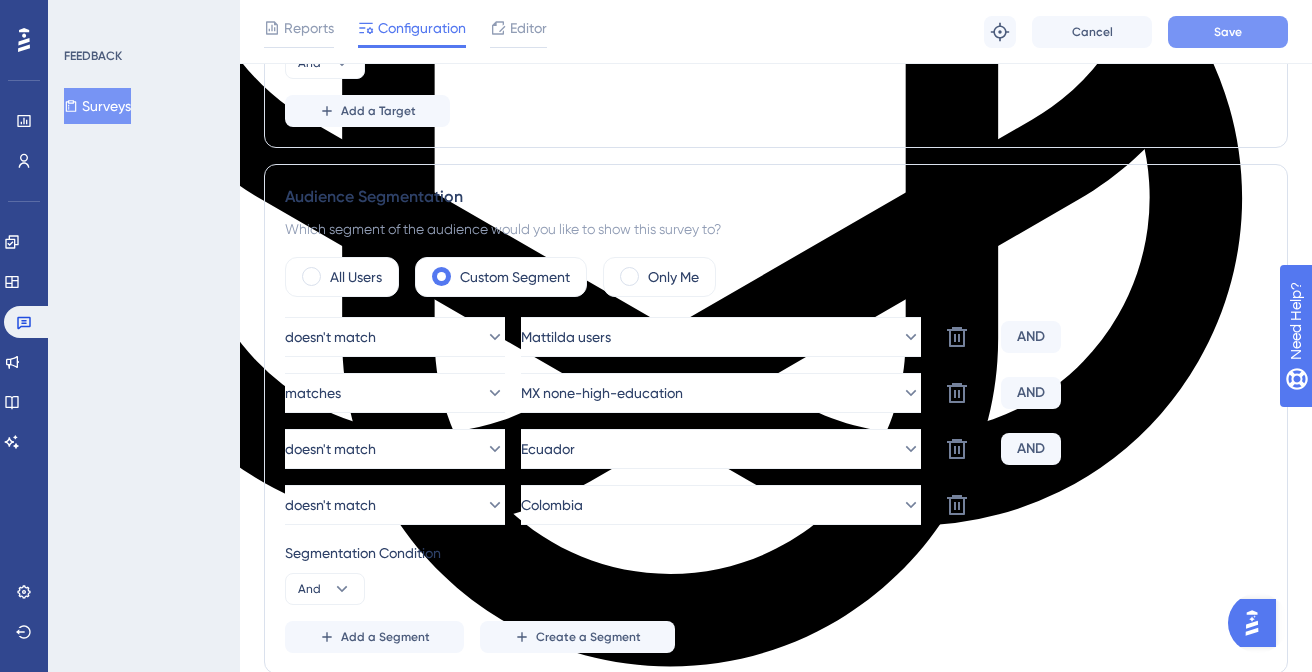 click on "Save" at bounding box center [1228, 32] 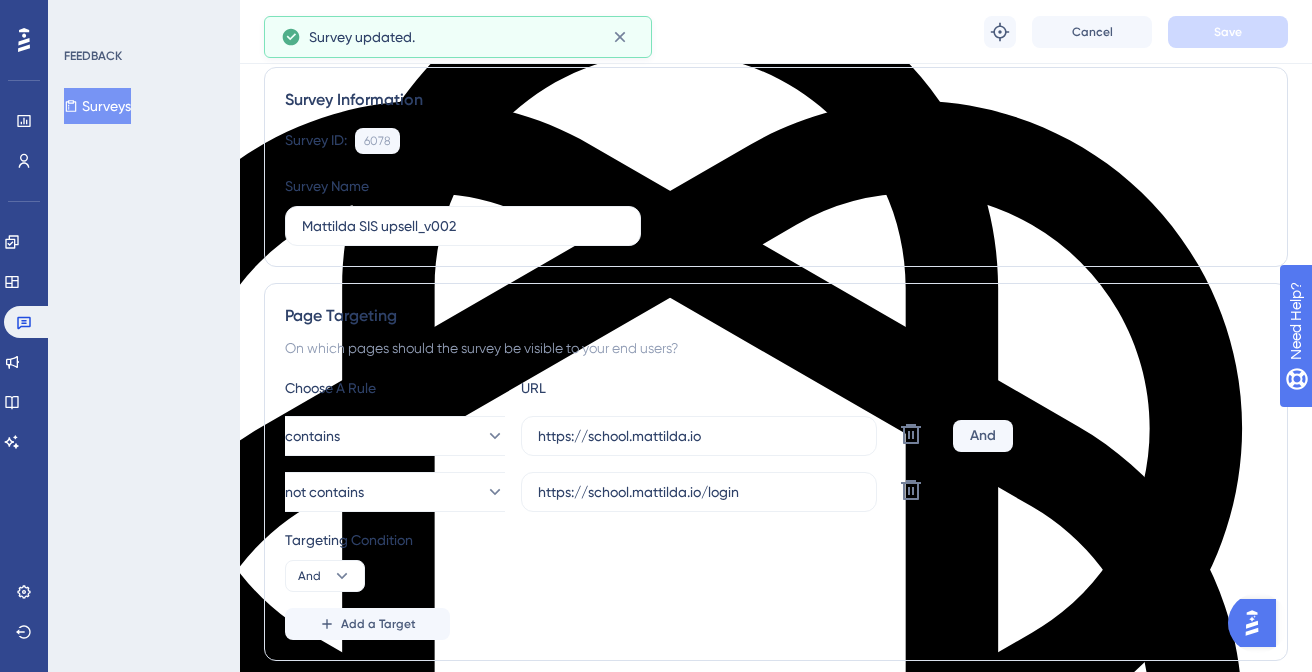 scroll, scrollTop: 0, scrollLeft: 0, axis: both 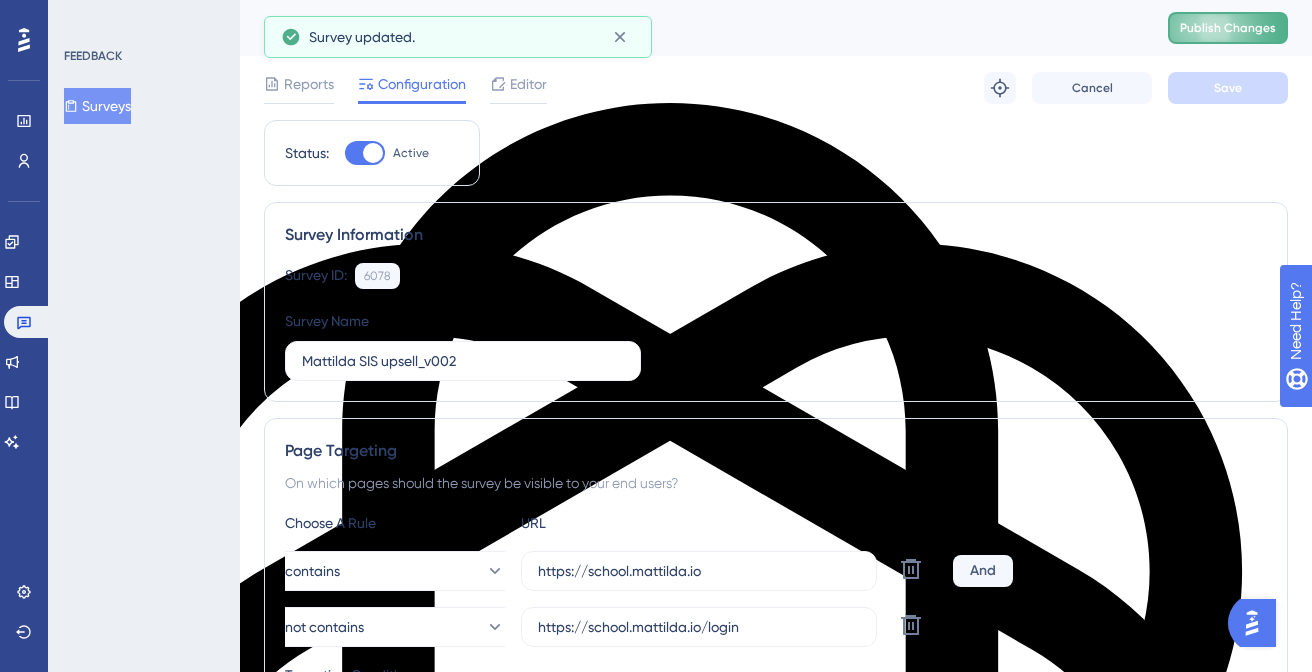click on "Publish Changes" at bounding box center [1228, 28] 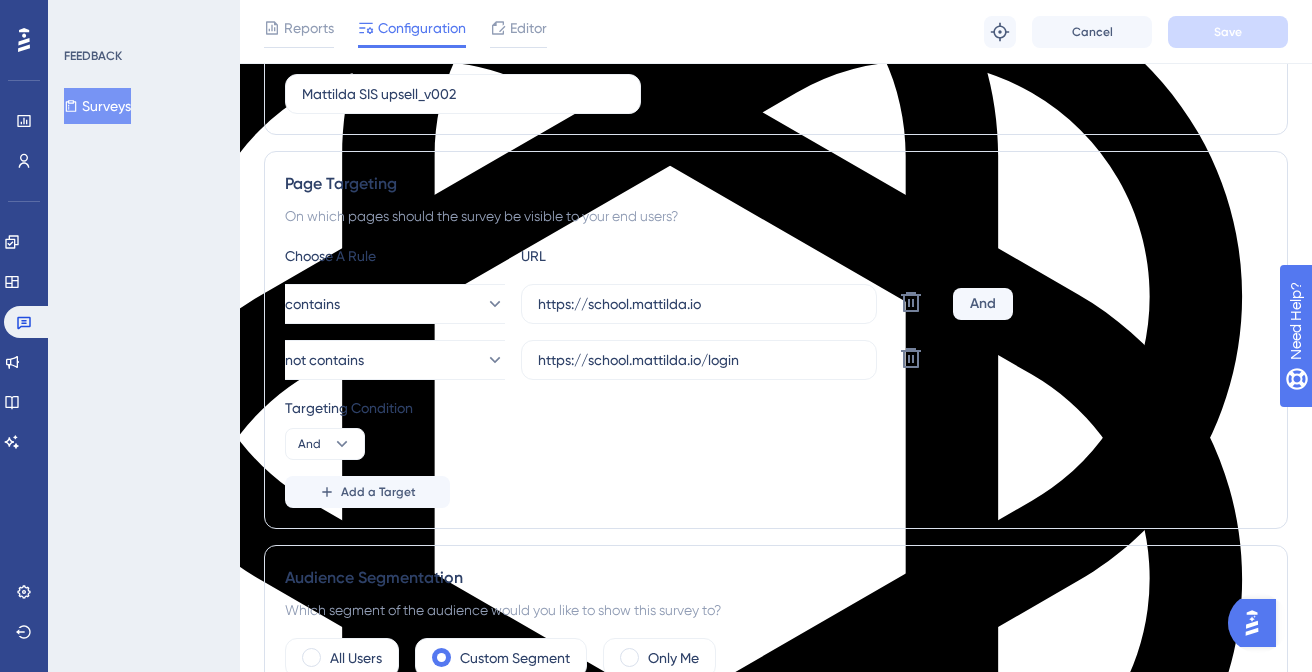 scroll, scrollTop: 0, scrollLeft: 0, axis: both 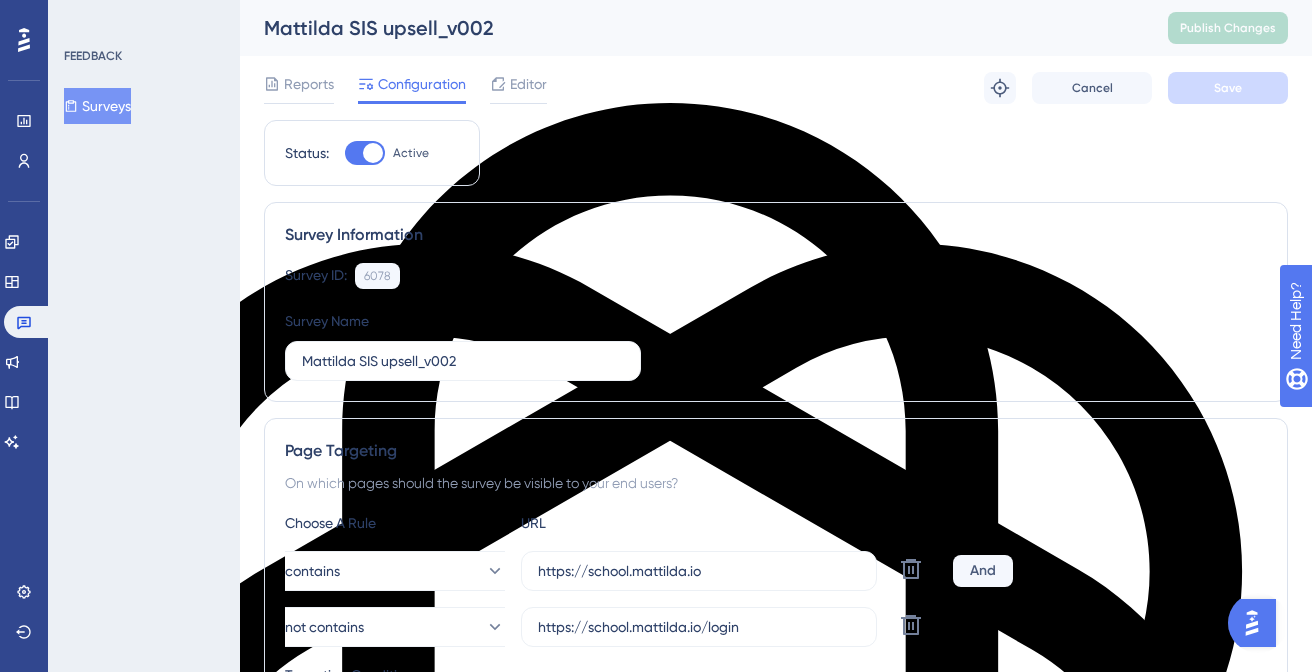click on "Surveys" at bounding box center [97, 106] 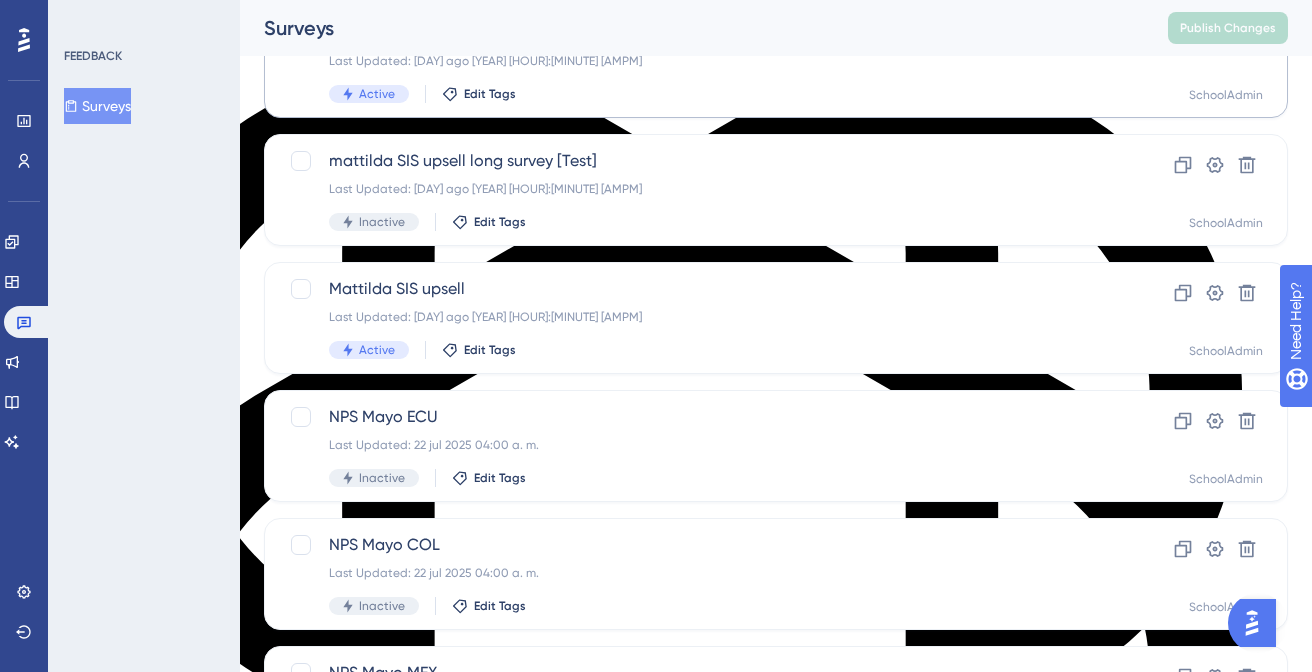 scroll, scrollTop: 0, scrollLeft: 0, axis: both 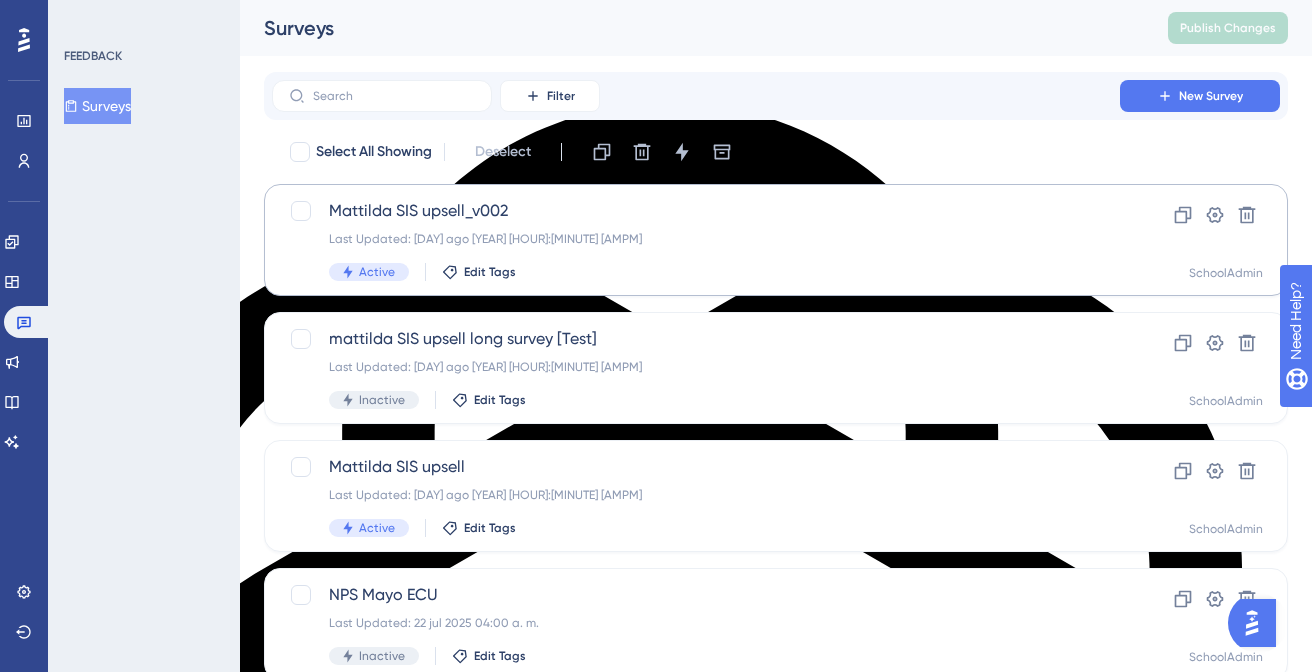 type 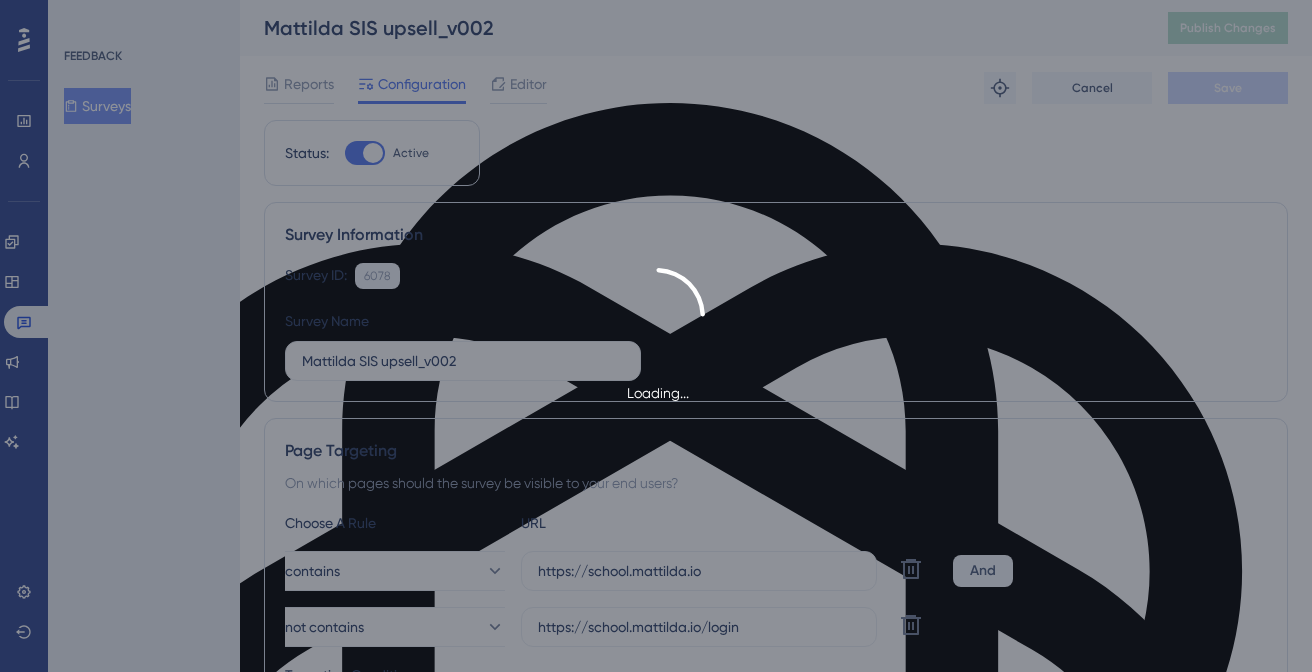 scroll, scrollTop: 0, scrollLeft: 0, axis: both 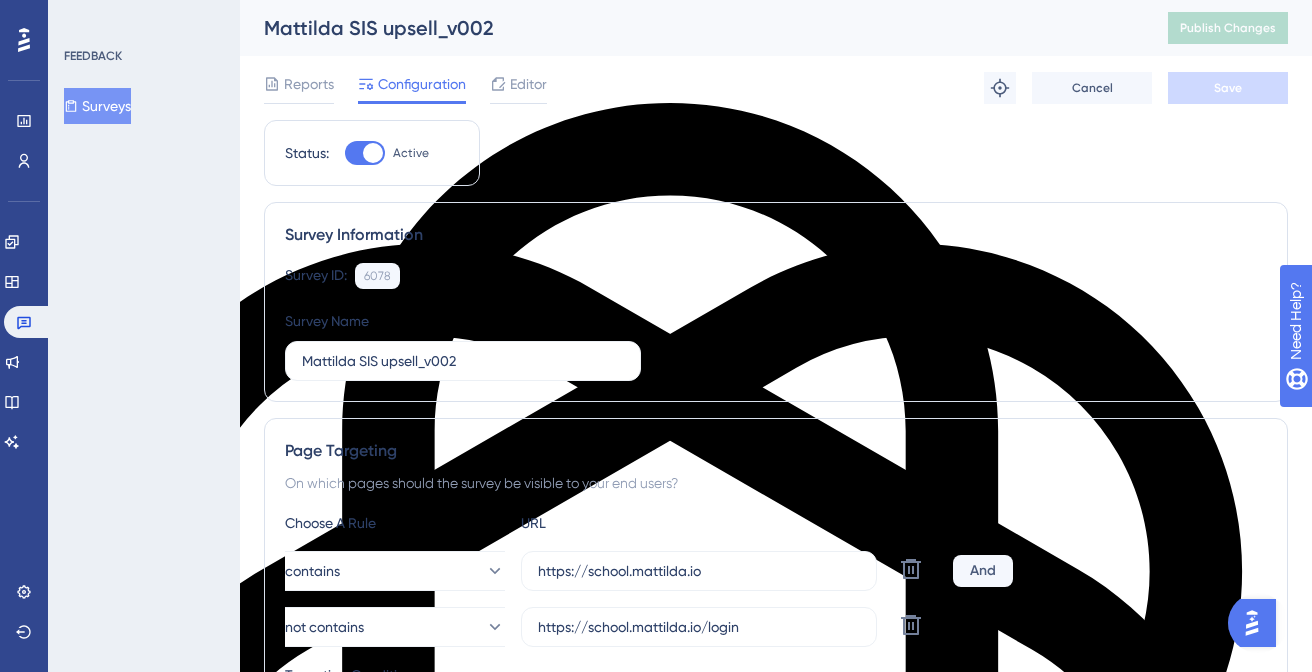 click on "FEEDBACK Surveys" at bounding box center (144, 336) 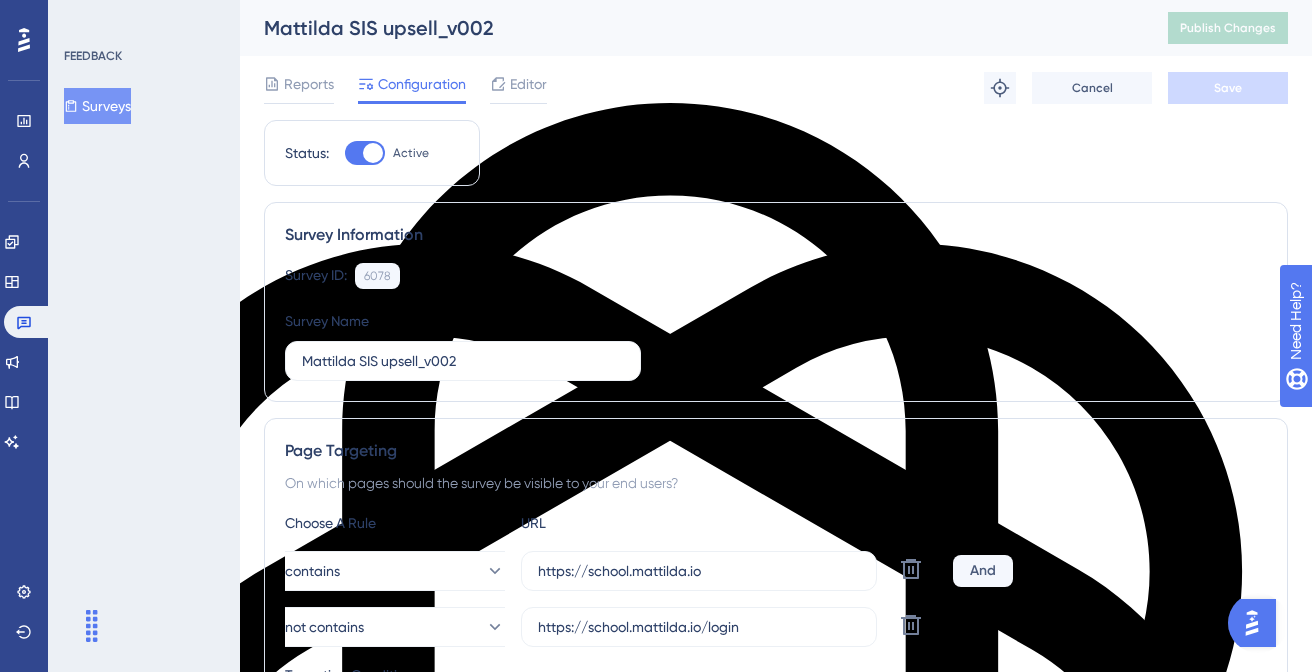click on "Surveys" at bounding box center (97, 106) 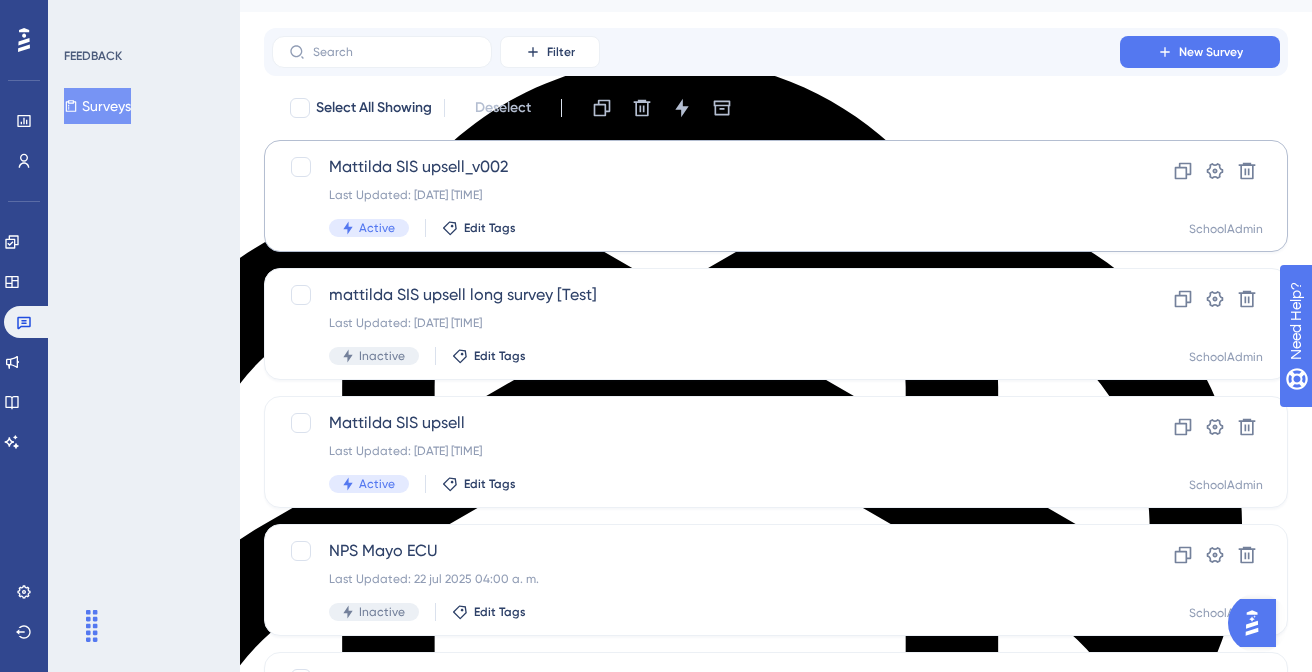 scroll, scrollTop: 34, scrollLeft: 0, axis: vertical 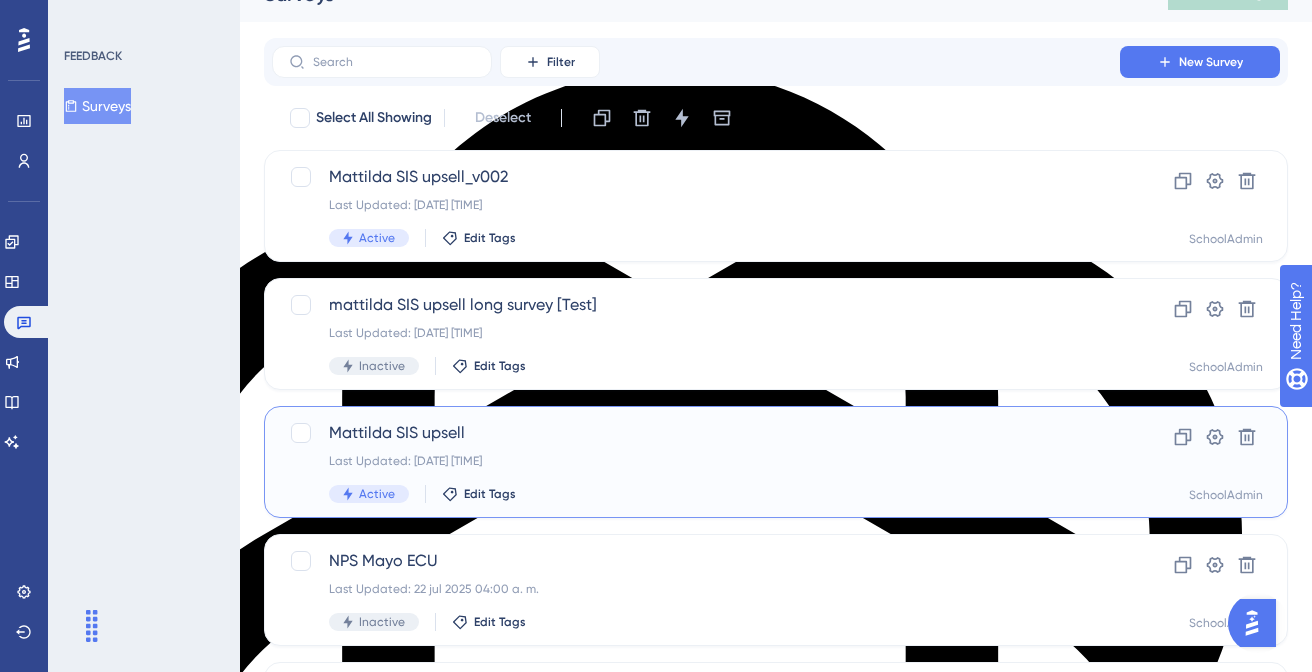 click on "Last Updated: [DATE] [TIME]" at bounding box center (696, 461) 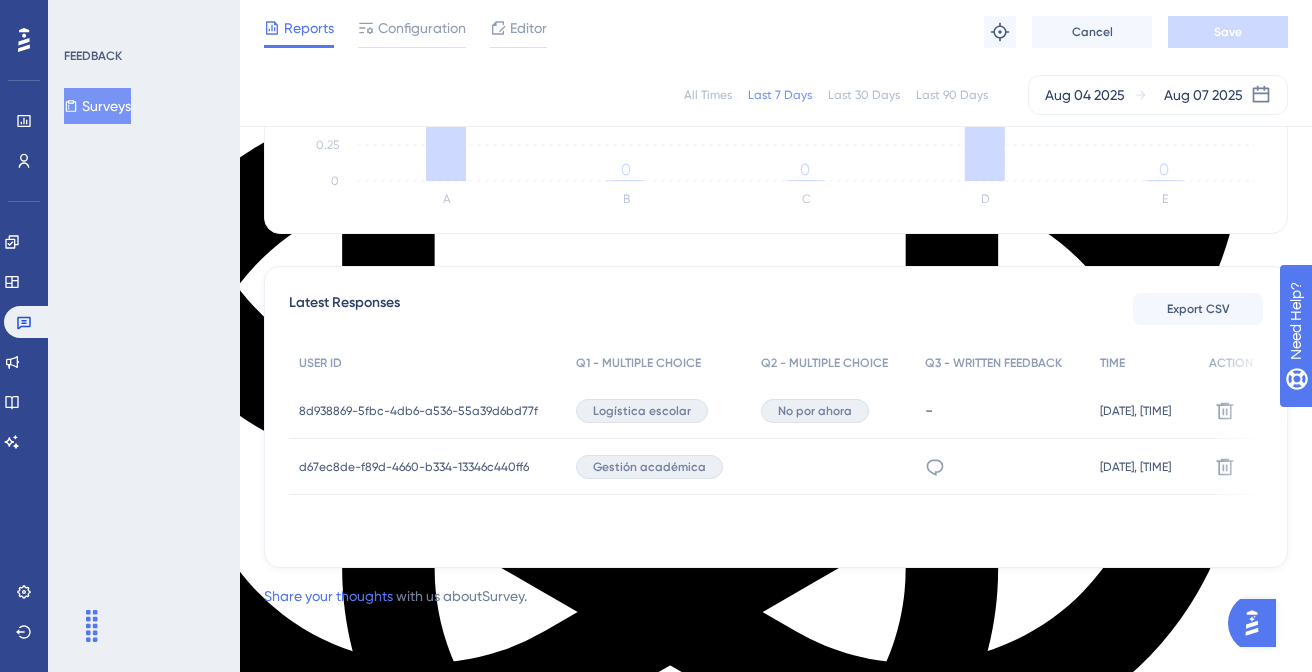scroll, scrollTop: 0, scrollLeft: 0, axis: both 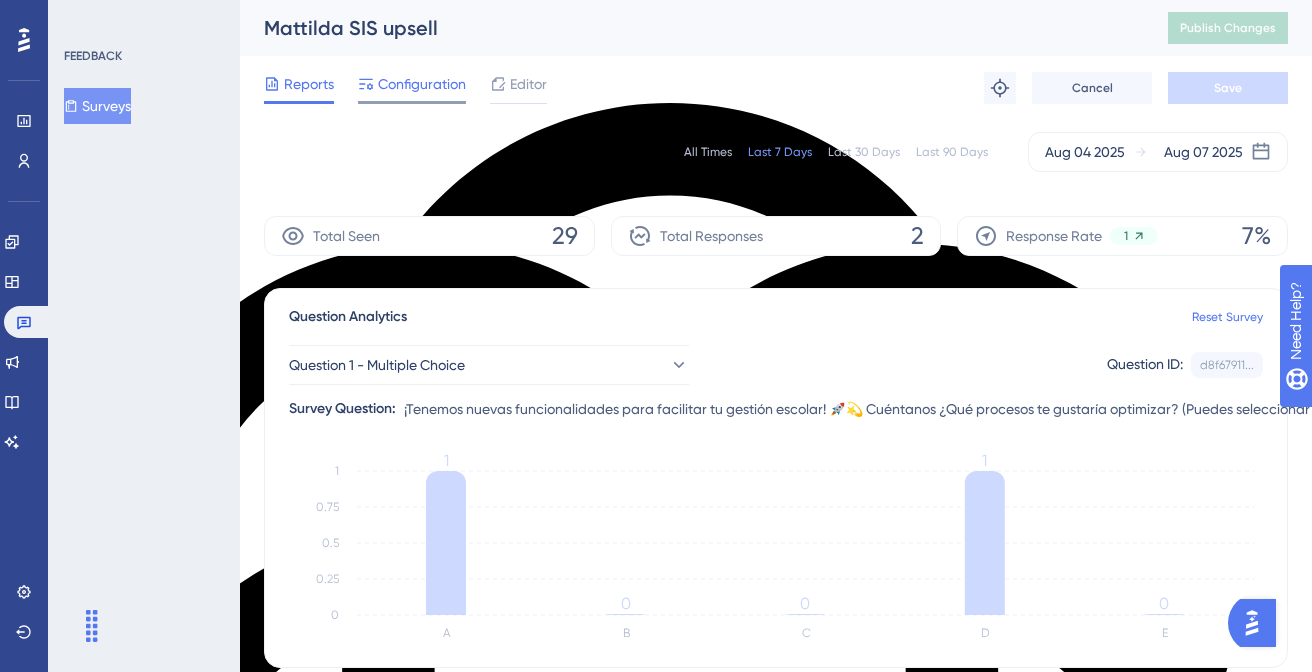 click on "Configuration" at bounding box center (422, 84) 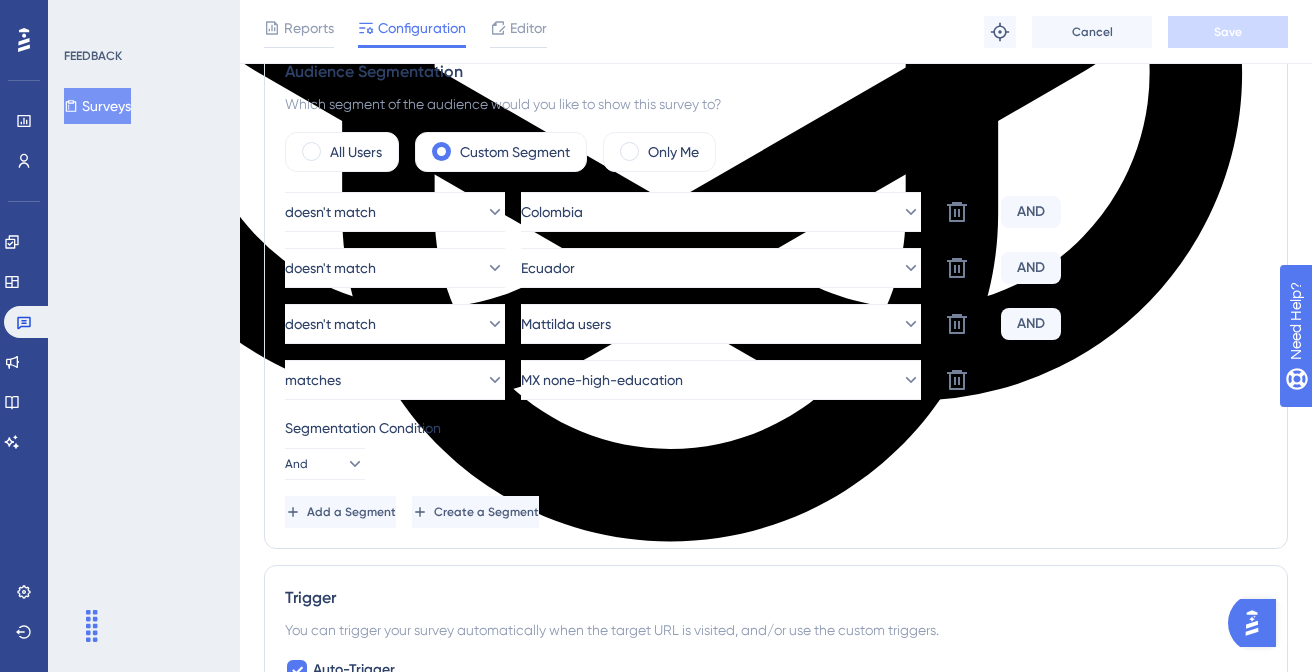 scroll, scrollTop: 0, scrollLeft: 0, axis: both 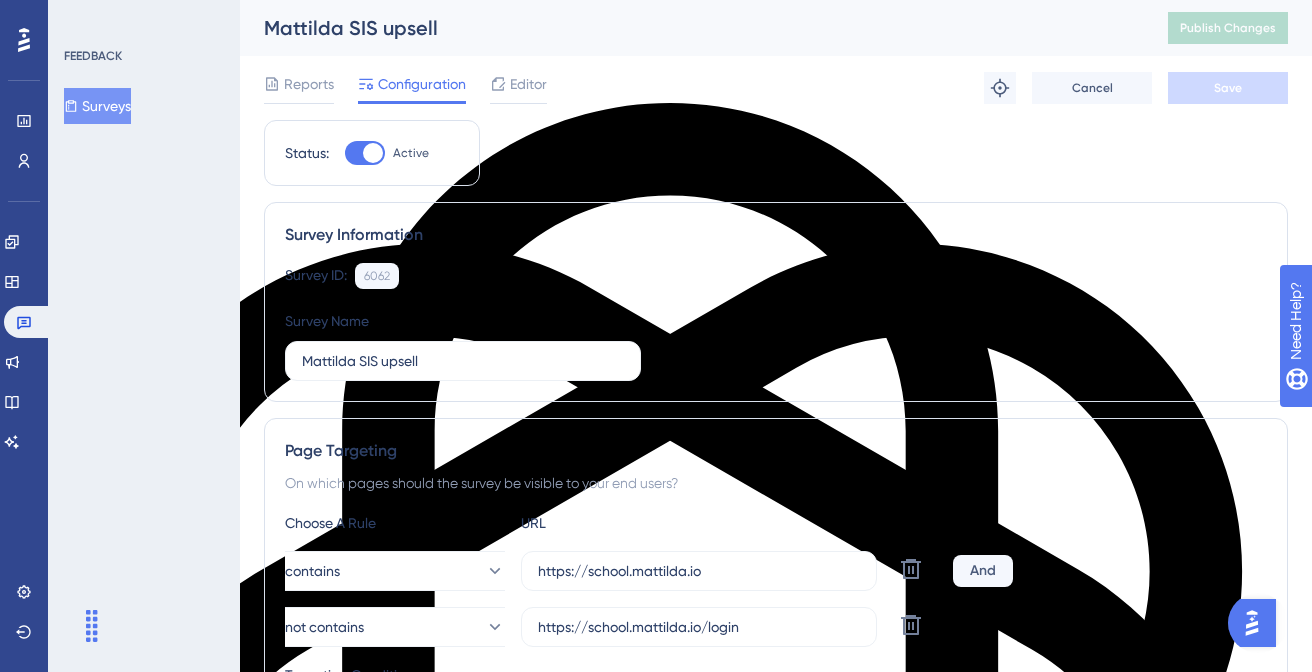 click at bounding box center (365, 153) 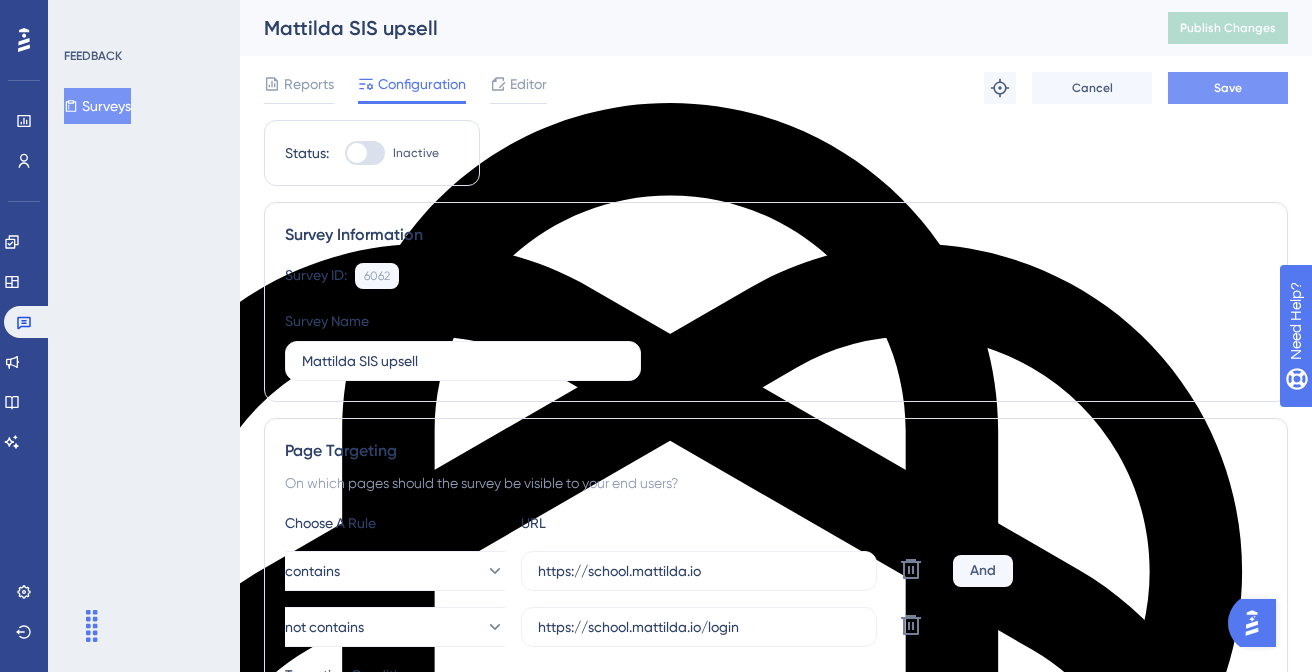 click on "Save" at bounding box center [1228, 88] 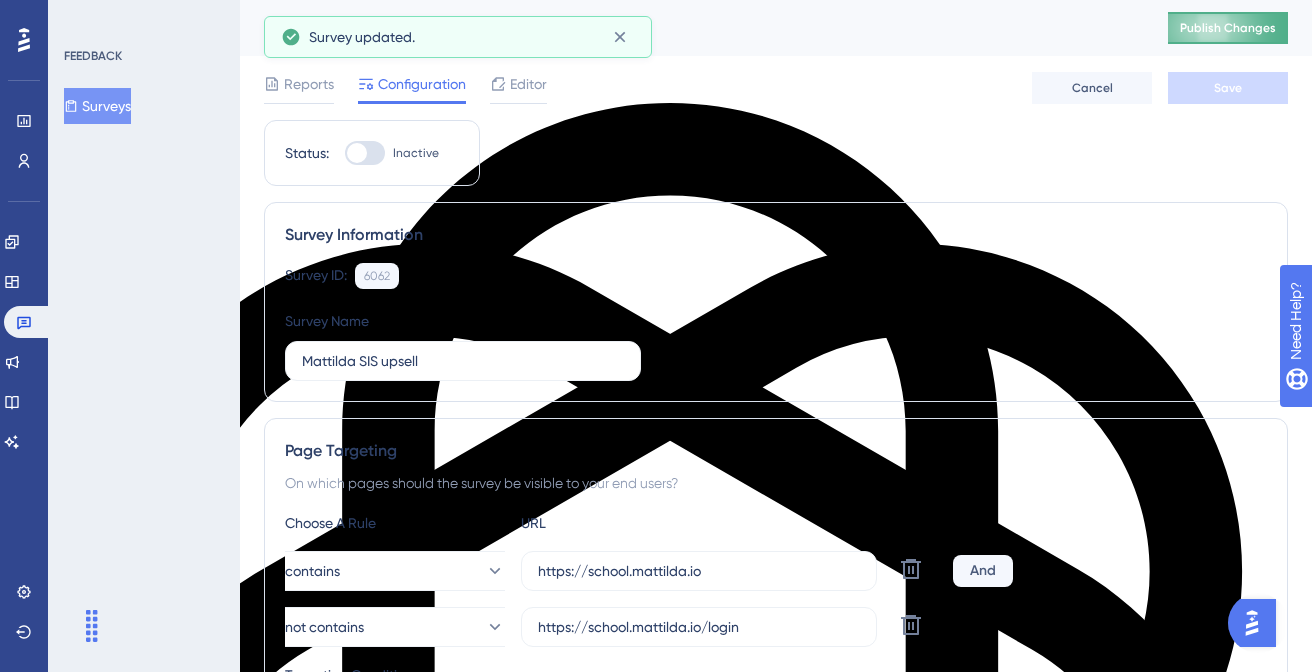 click on "Publish Changes" at bounding box center (1228, 28) 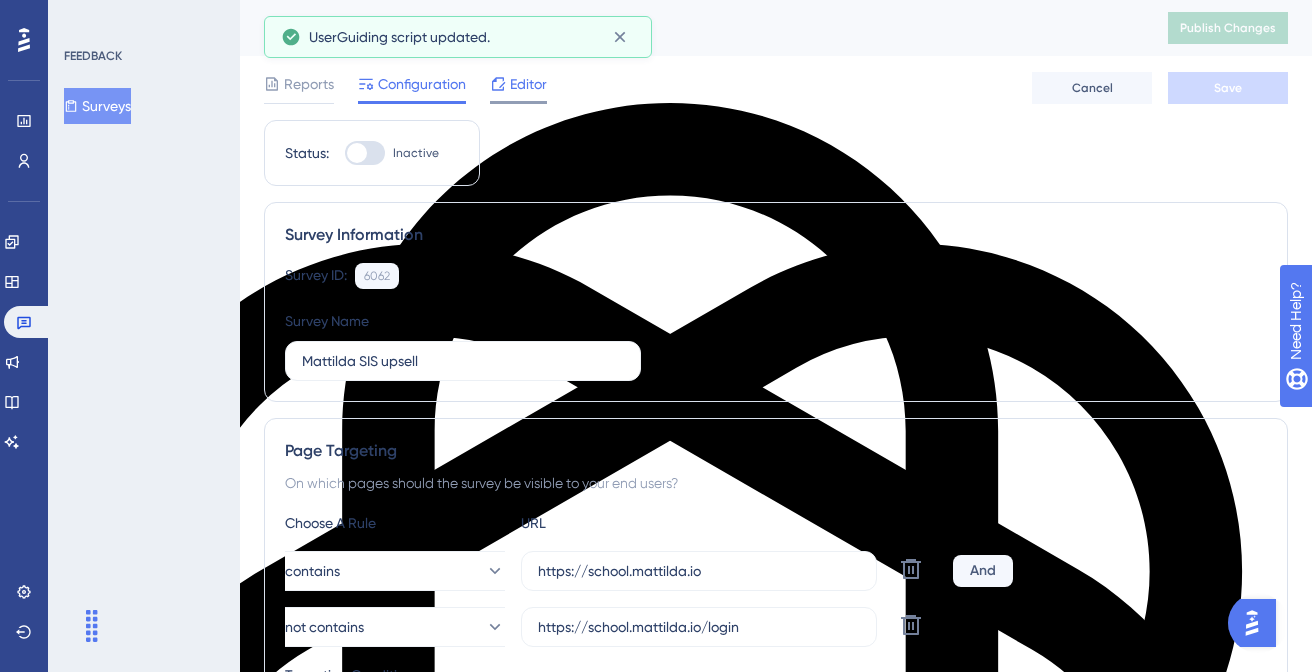 click on "Editor" at bounding box center [528, 84] 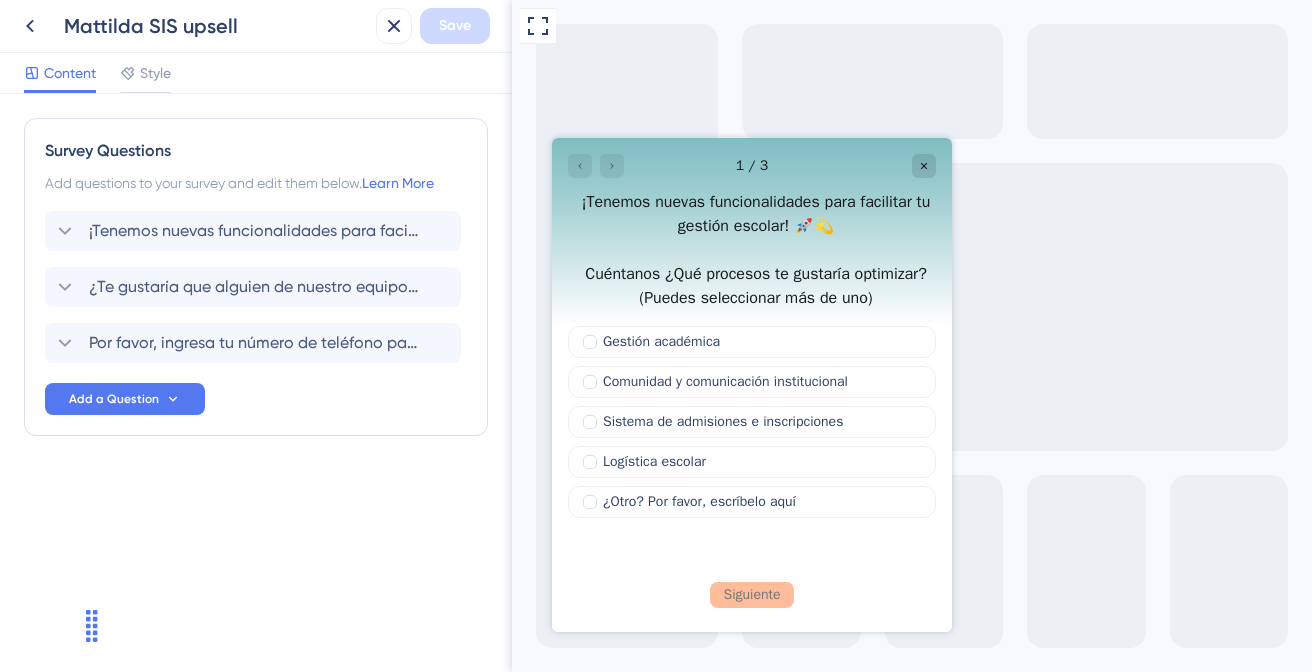 scroll, scrollTop: 0, scrollLeft: 0, axis: both 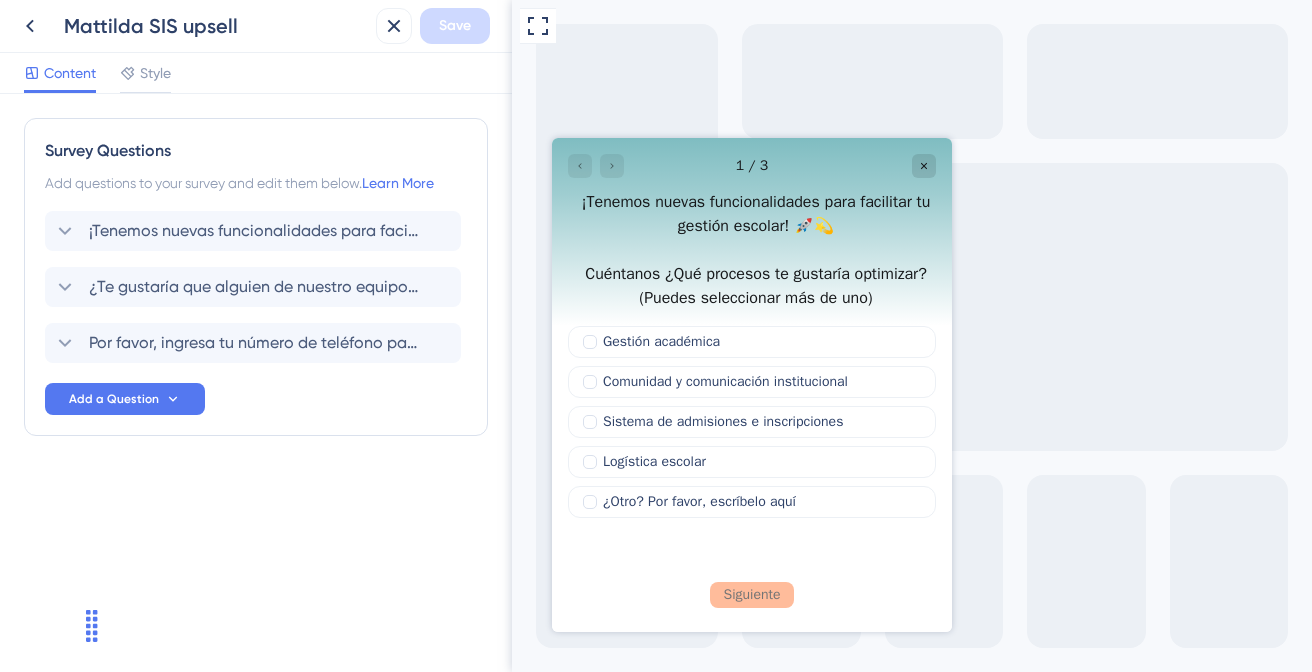 click at bounding box center (596, 166) 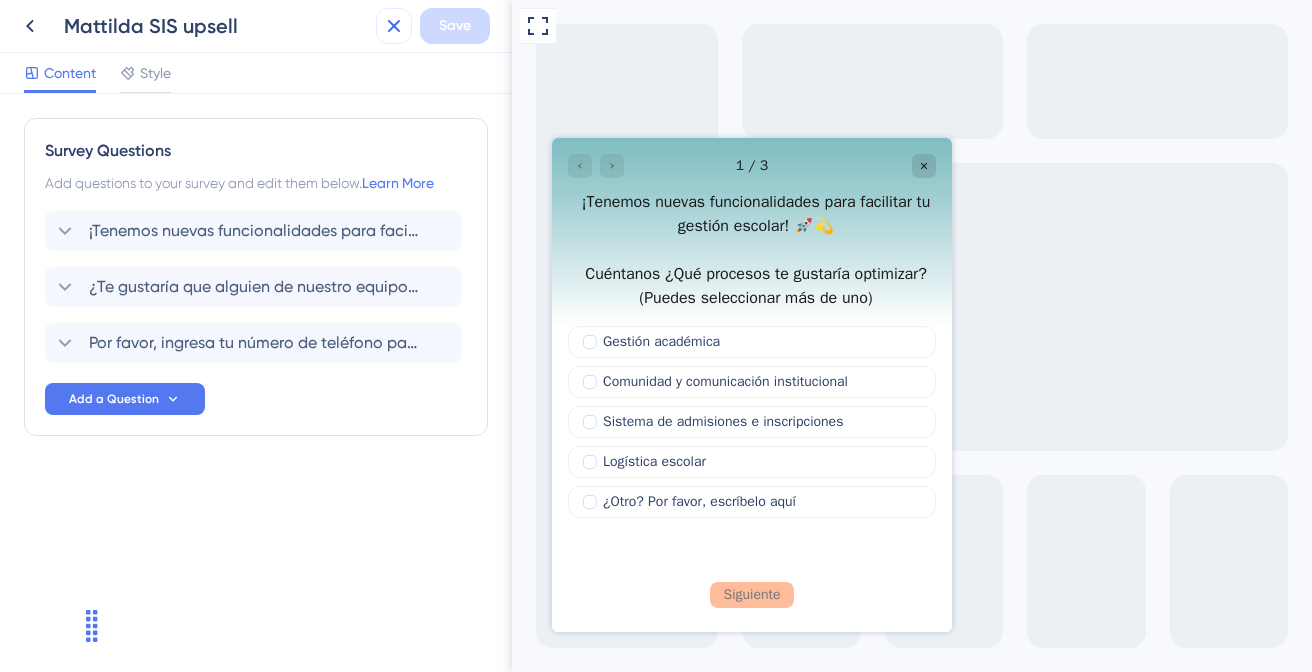 click 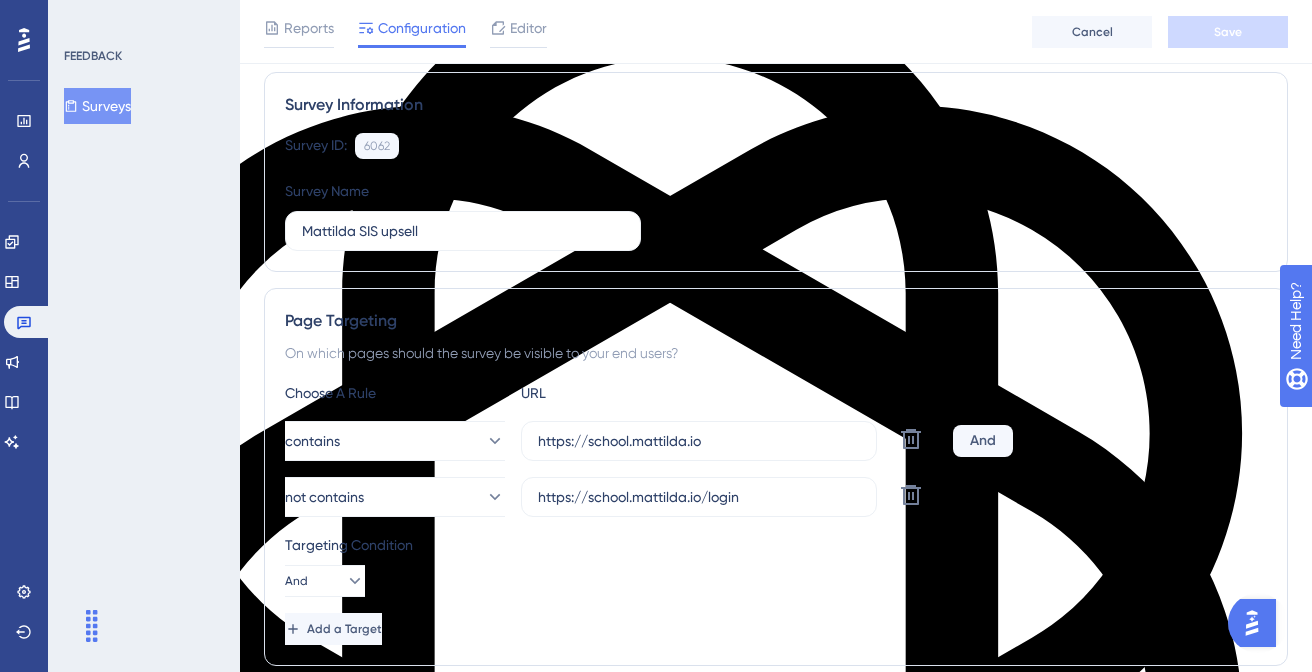 scroll, scrollTop: 0, scrollLeft: 0, axis: both 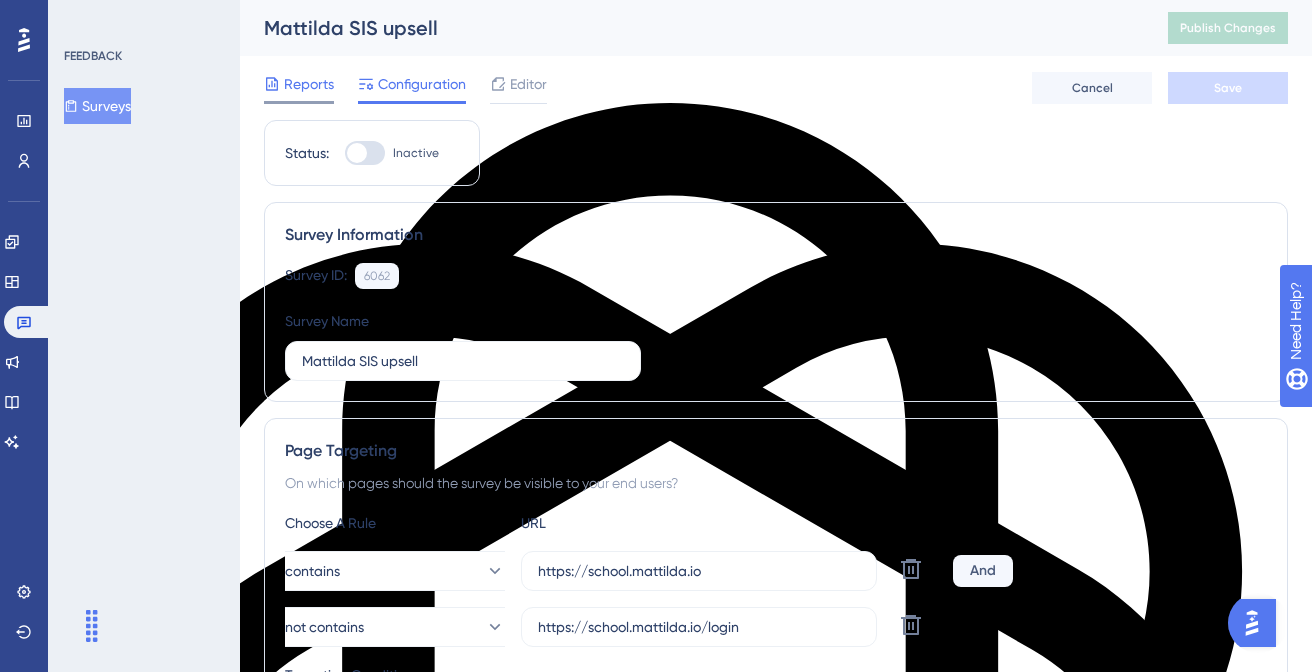 click on "Reports" at bounding box center (309, 84) 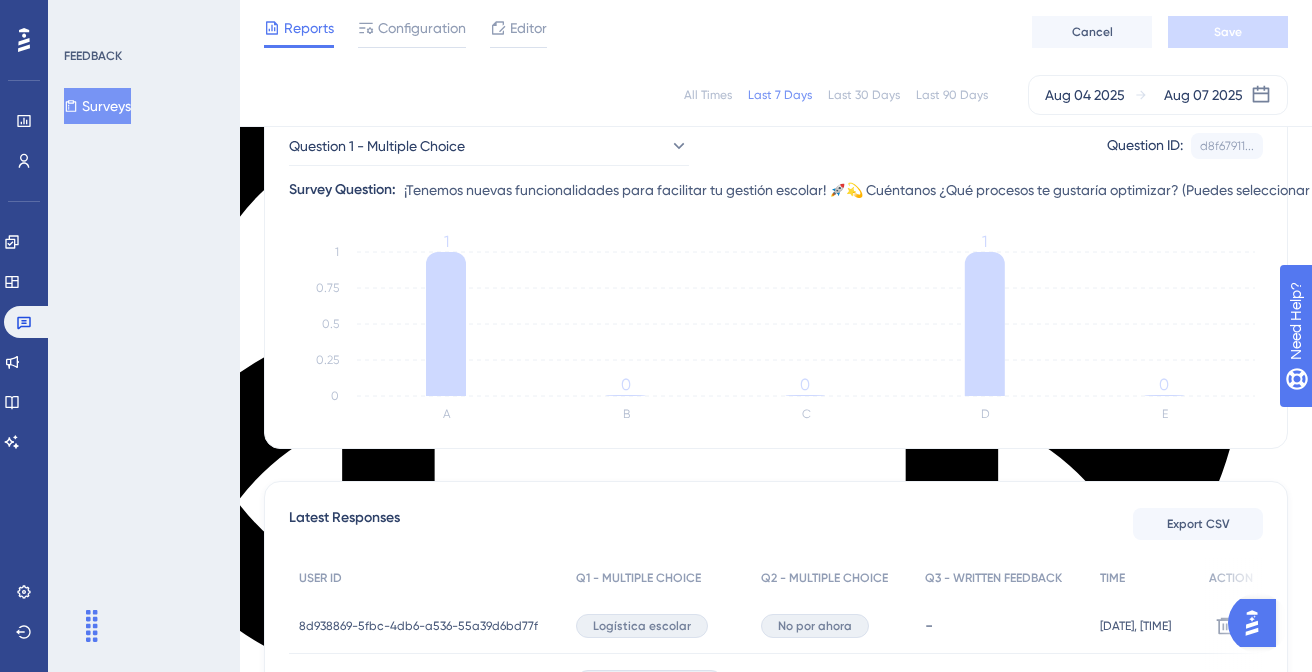 scroll, scrollTop: 0, scrollLeft: 0, axis: both 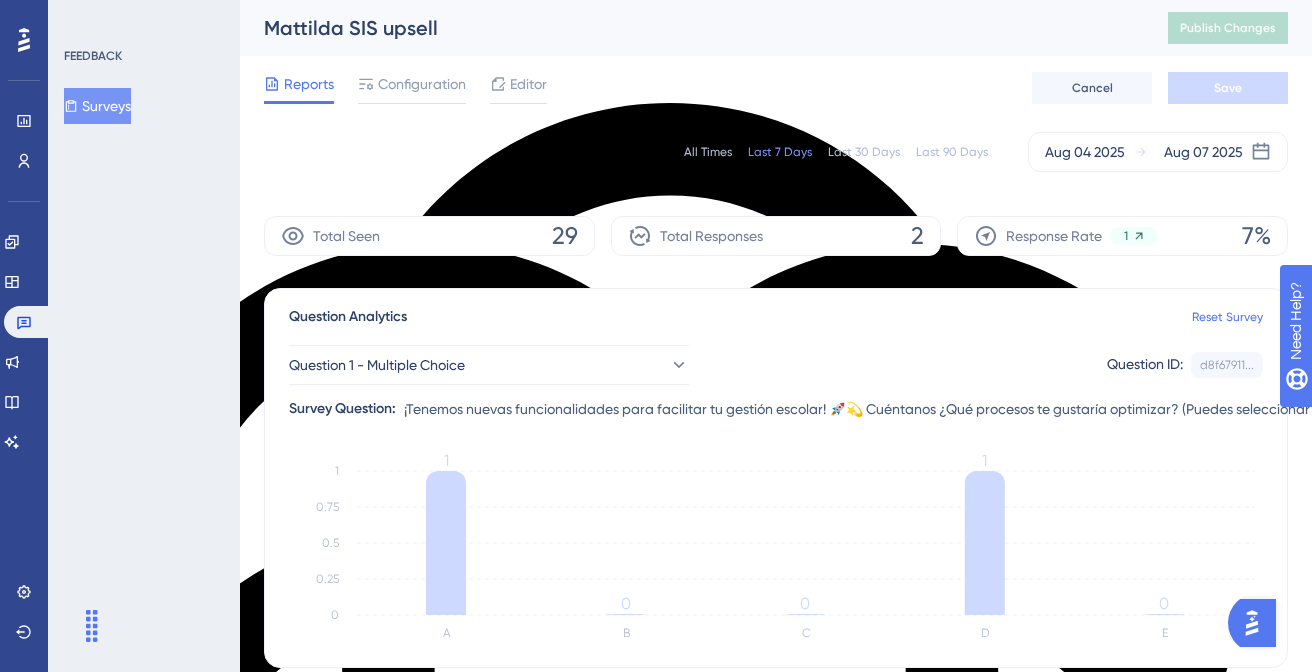 click on "Surveys" at bounding box center (97, 106) 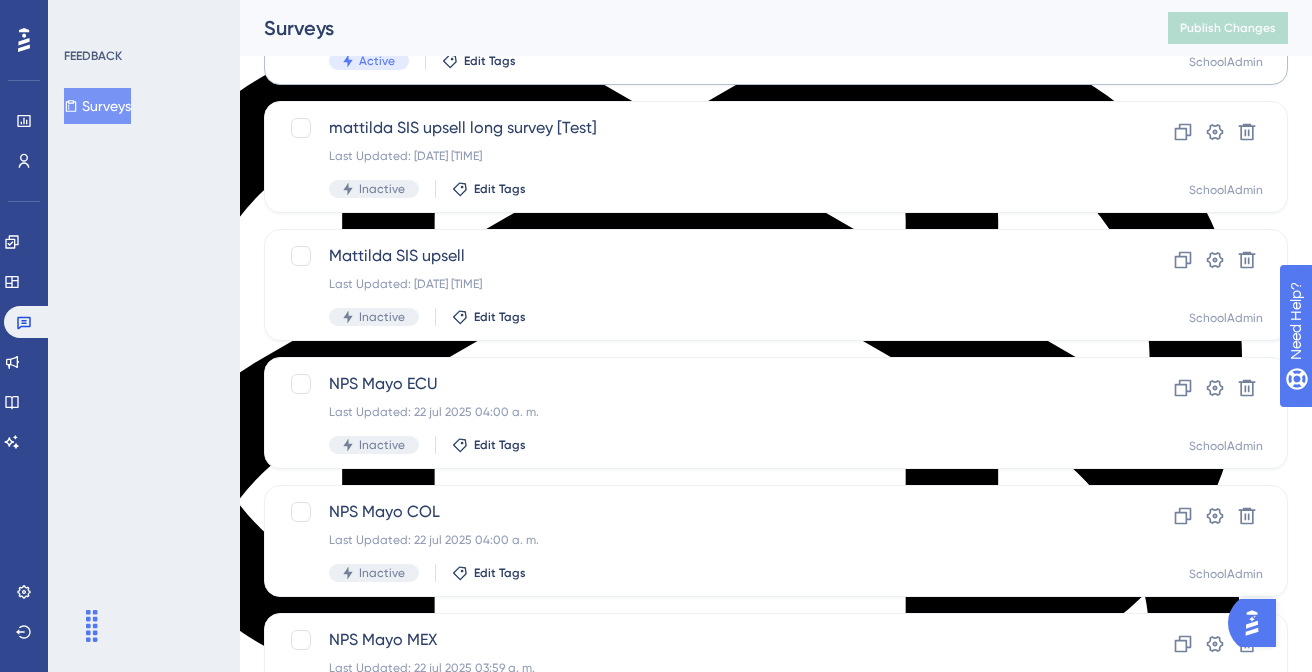 scroll, scrollTop: 29, scrollLeft: 0, axis: vertical 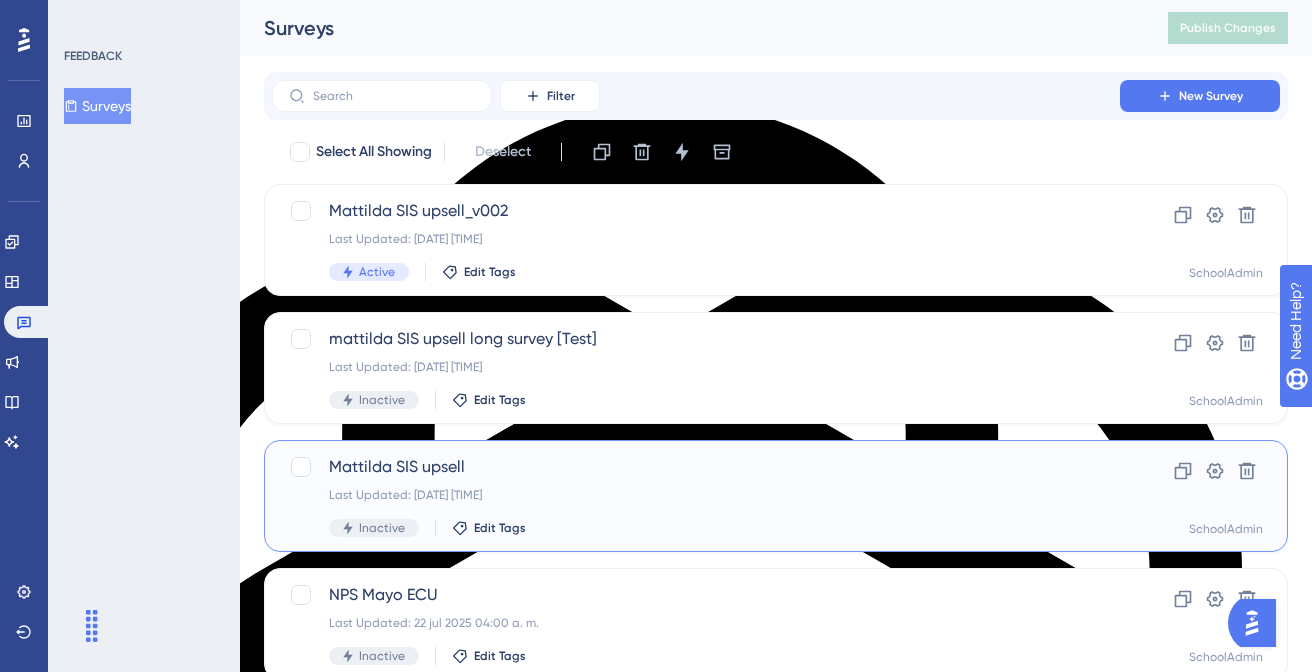 click on "Mattilda SIS upsell Last Updated: [DATE] [TIME] Inactive Edit Tags" at bounding box center (696, 496) 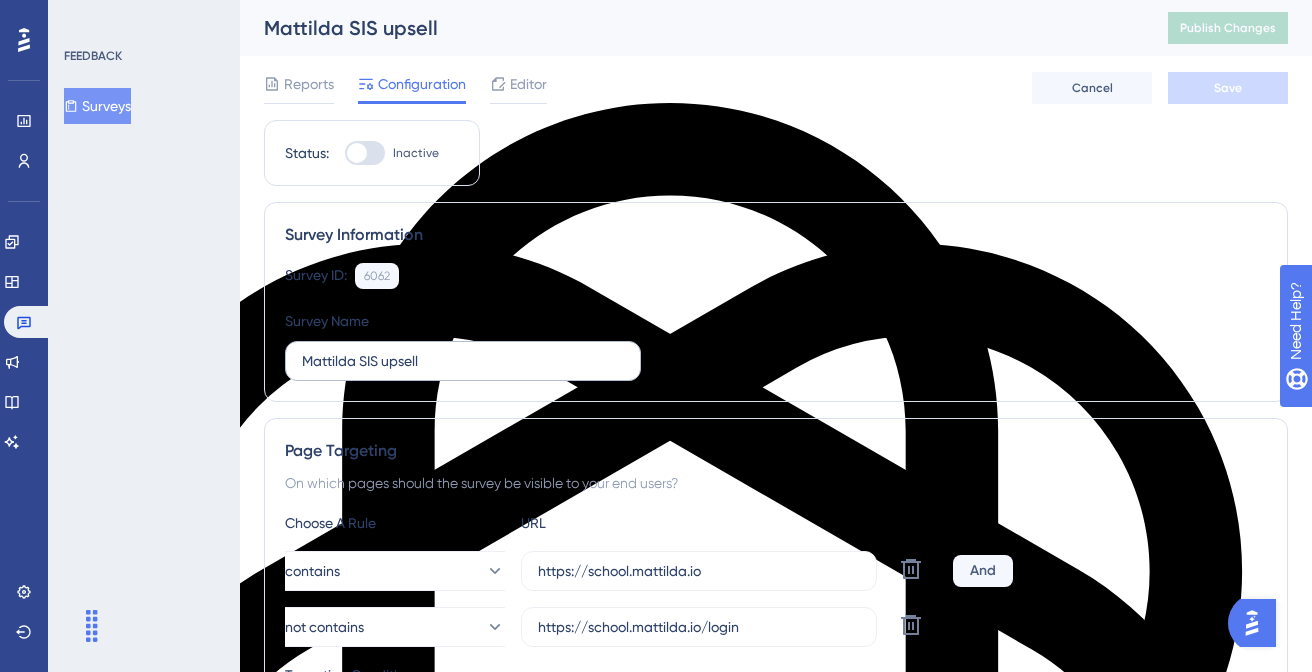 click on "Mattilda SIS upsell" at bounding box center [463, 361] 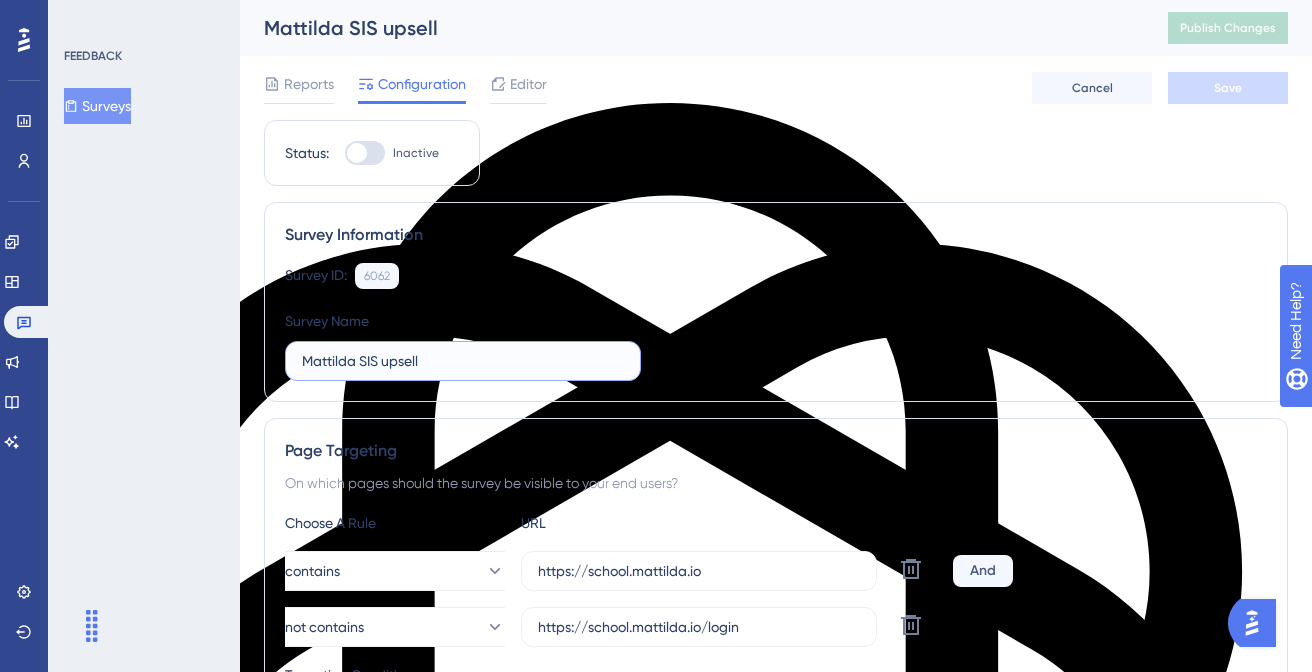 click on "Mattilda SIS upsell" at bounding box center [463, 361] 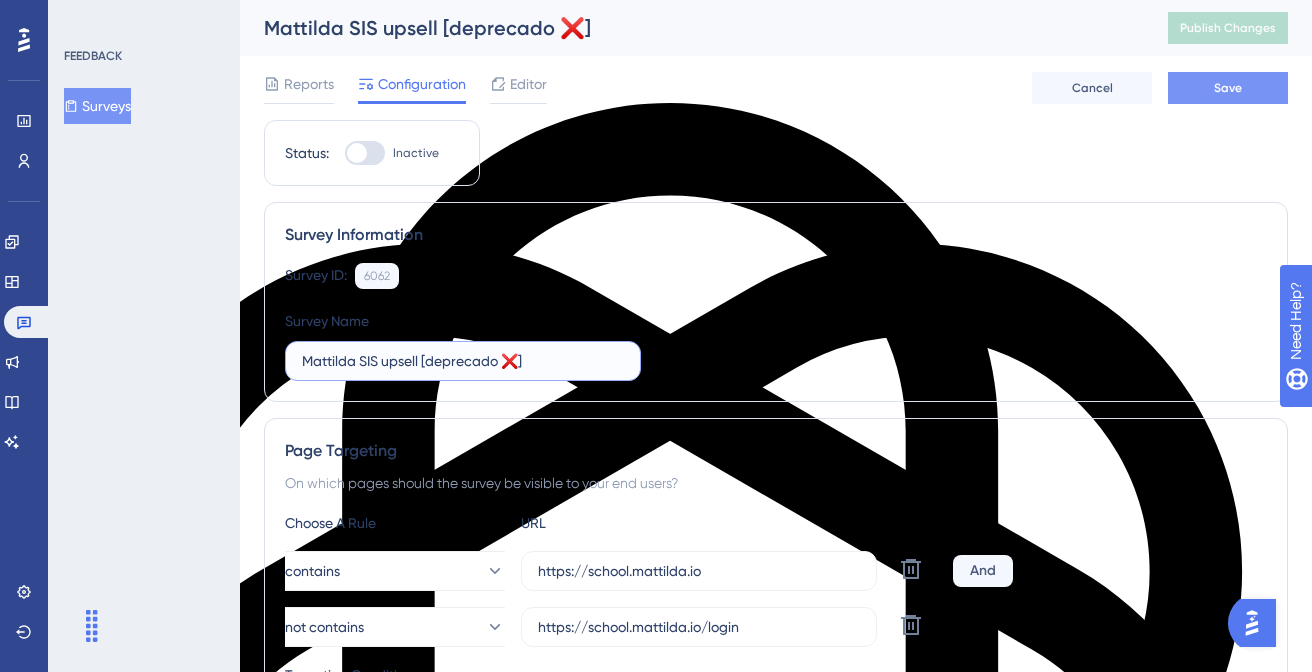 type on "Mattilda SIS upsell [deprecado ❌]" 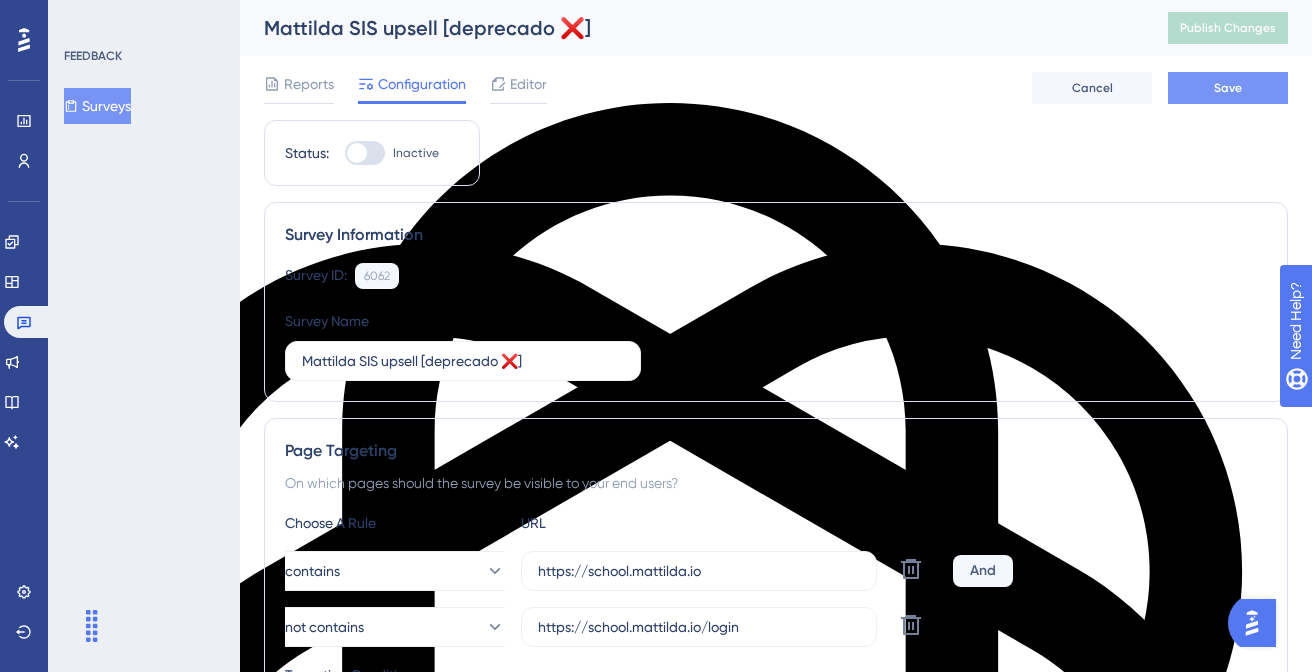 click on "Save" at bounding box center (1228, 88) 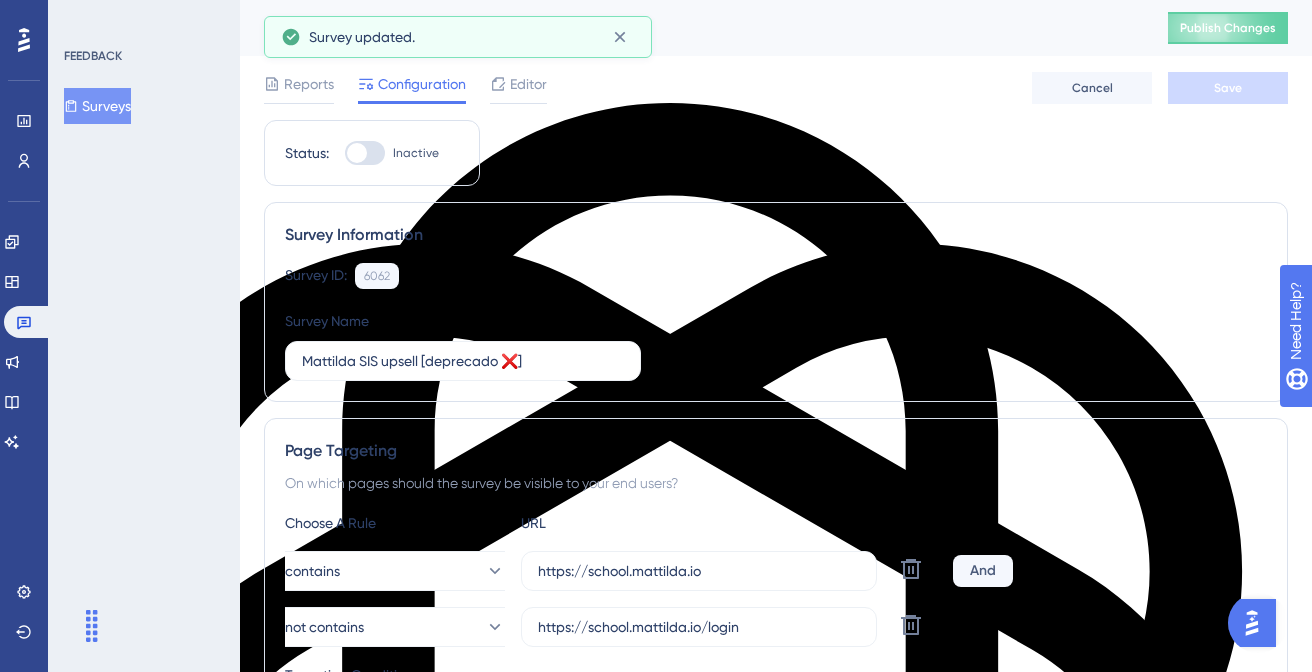 click on "Publish Changes" at bounding box center (1228, 28) 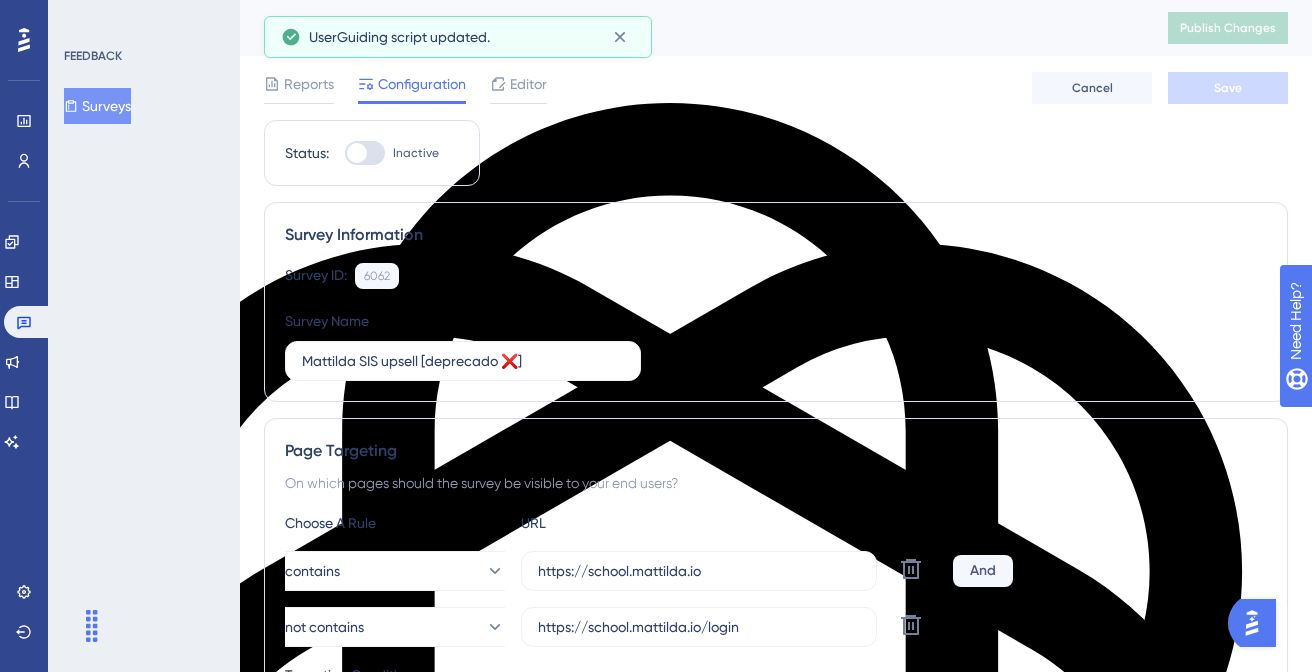click on "Surveys" at bounding box center (97, 106) 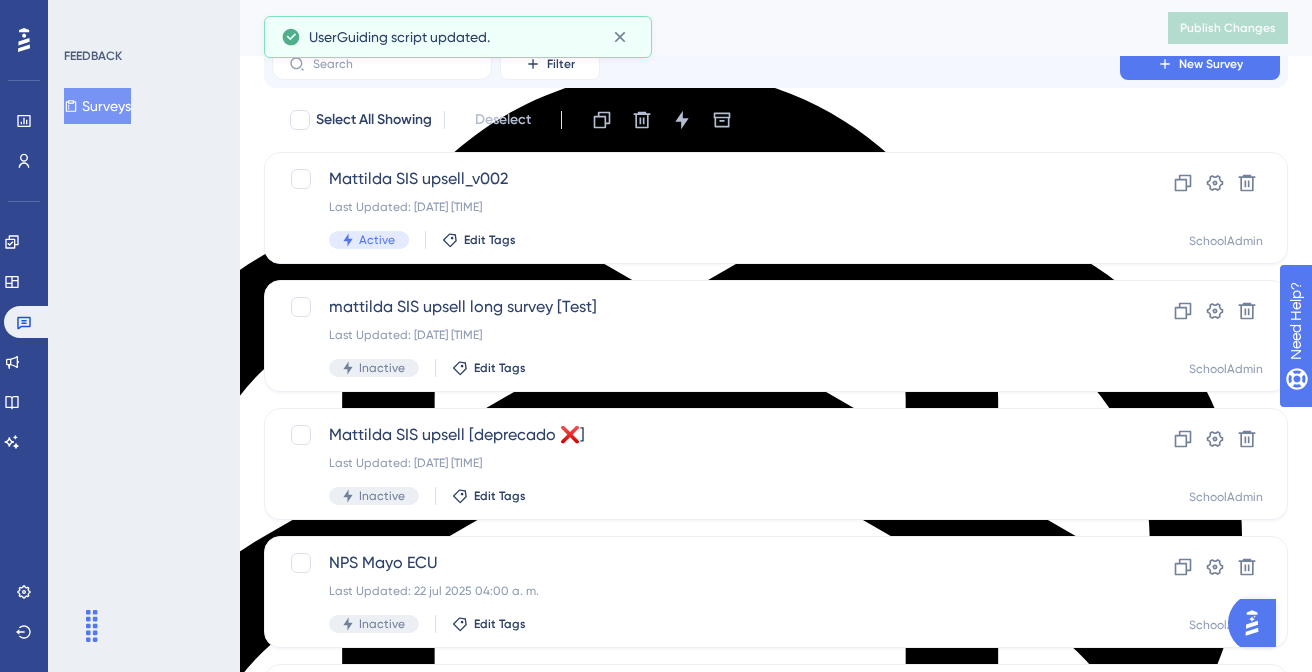 scroll, scrollTop: 0, scrollLeft: 0, axis: both 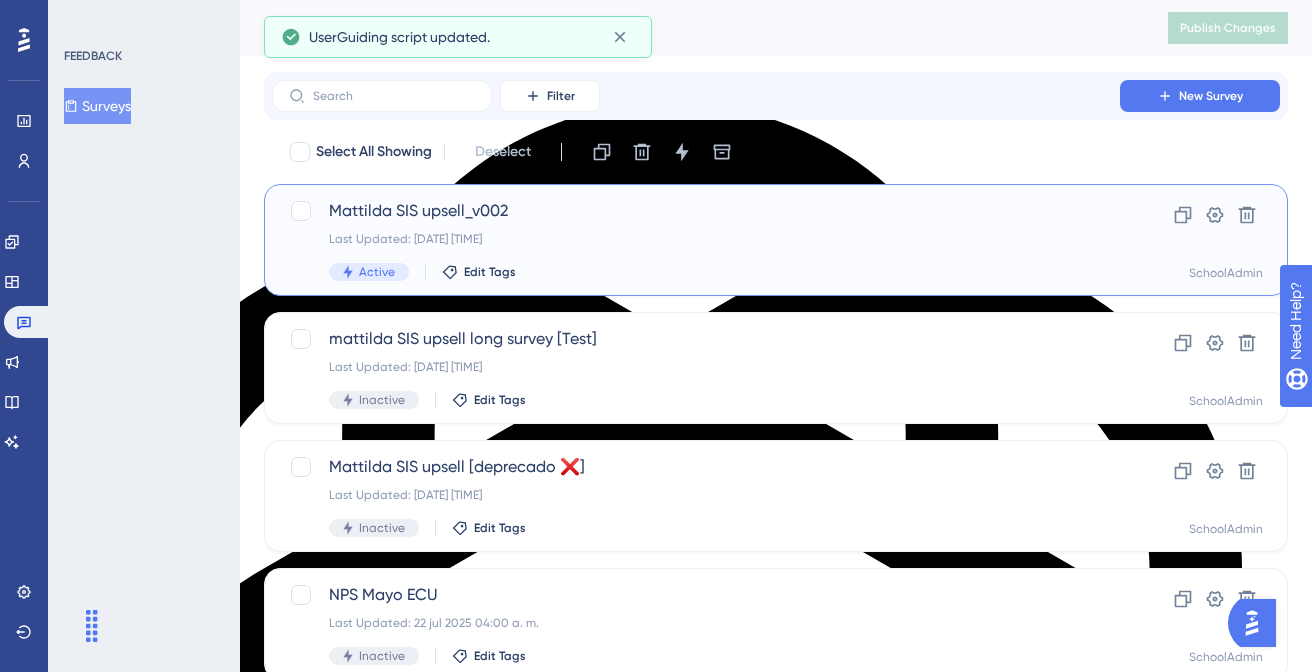 click on "Mattilda SIS upsell_v002" at bounding box center [696, 211] 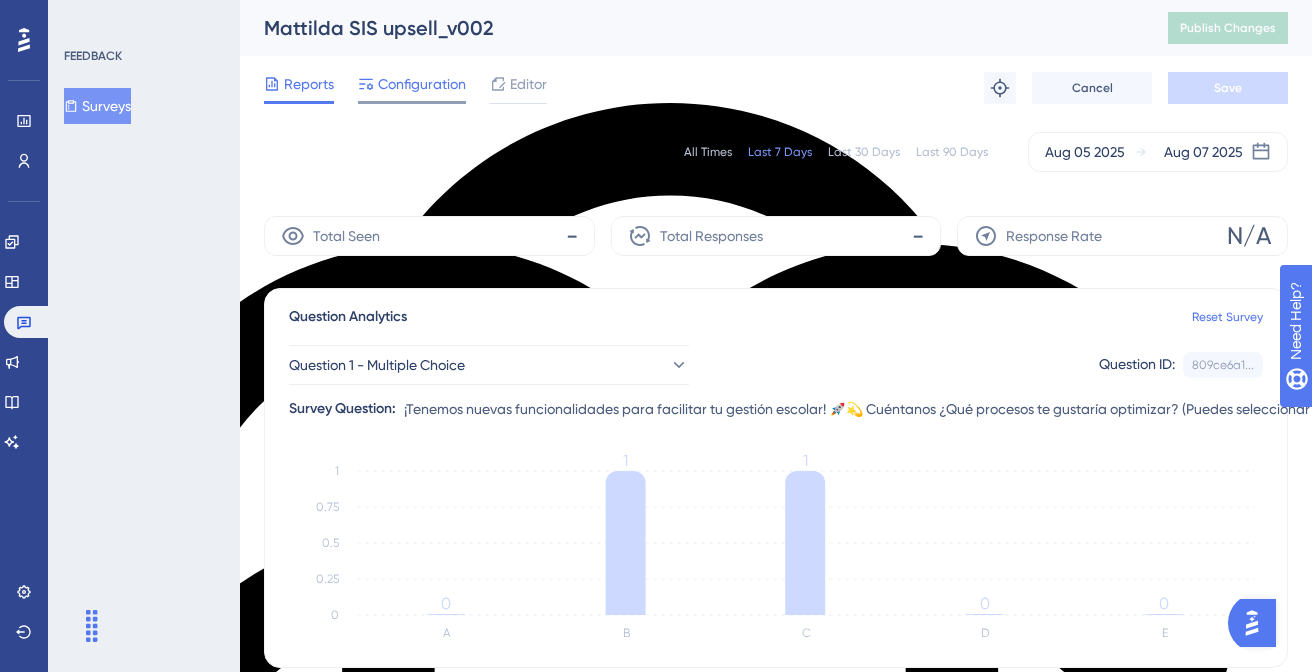 click on "Configuration" at bounding box center [422, 84] 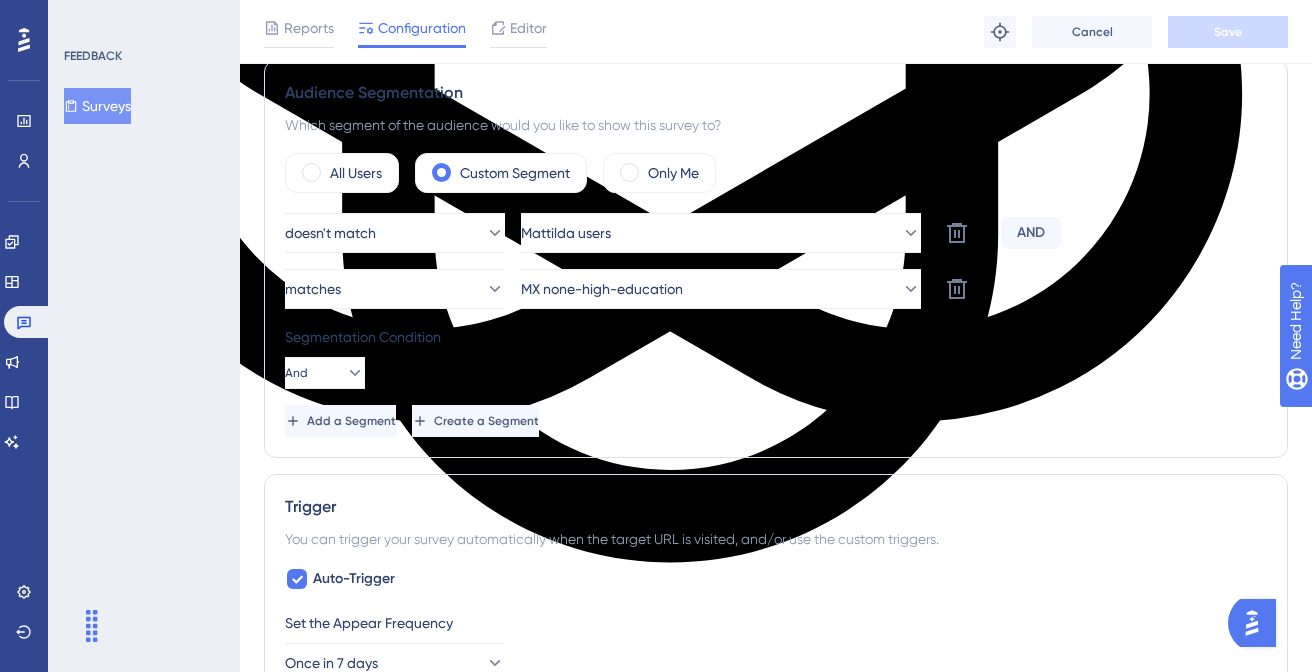 scroll, scrollTop: 755, scrollLeft: 0, axis: vertical 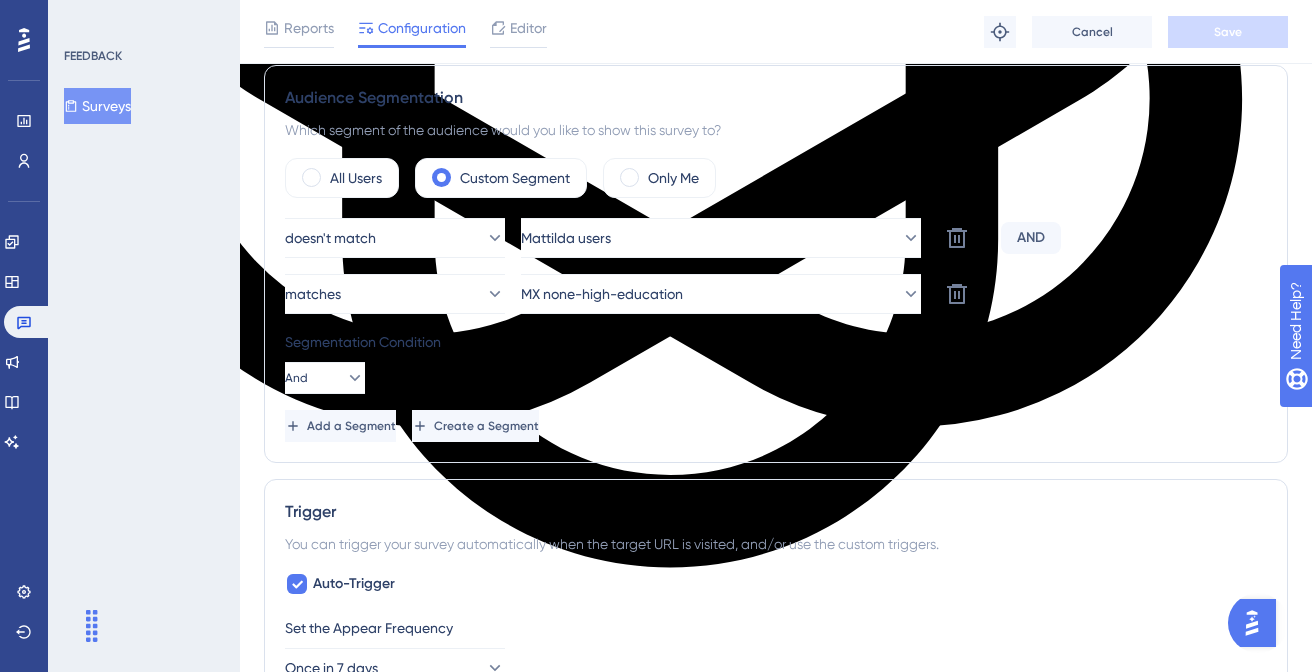 click on "FEEDBACK Surveys" at bounding box center [144, 336] 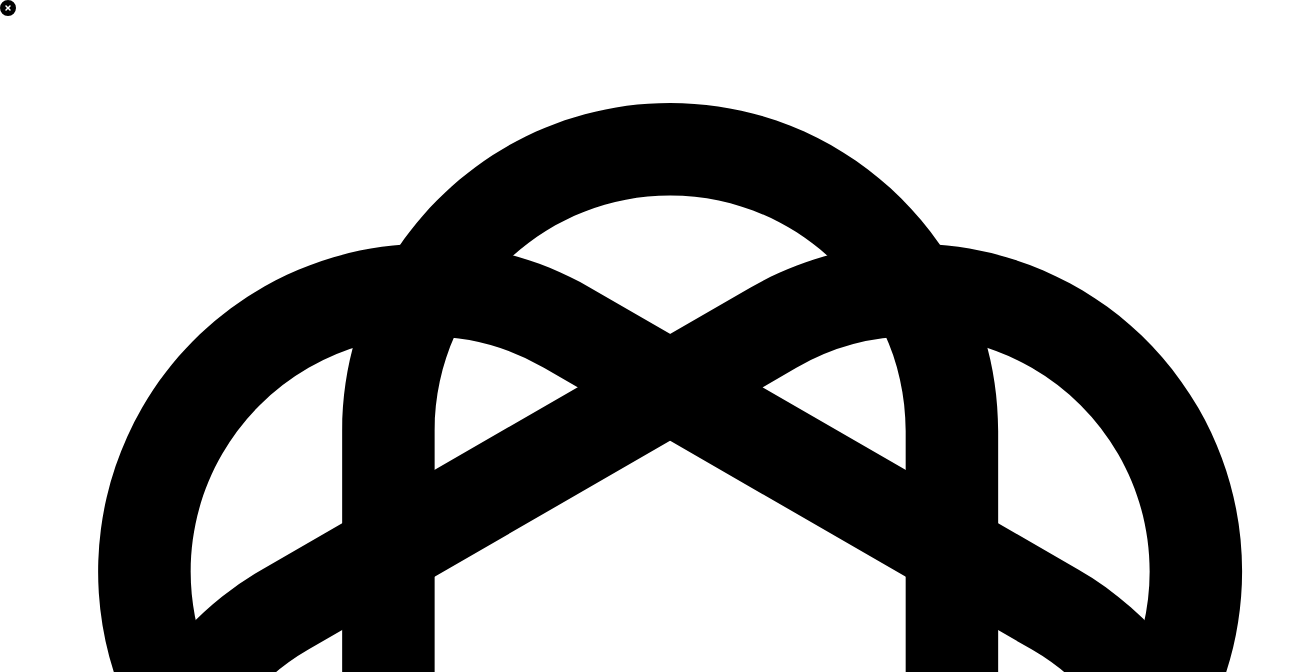 scroll, scrollTop: 0, scrollLeft: 0, axis: both 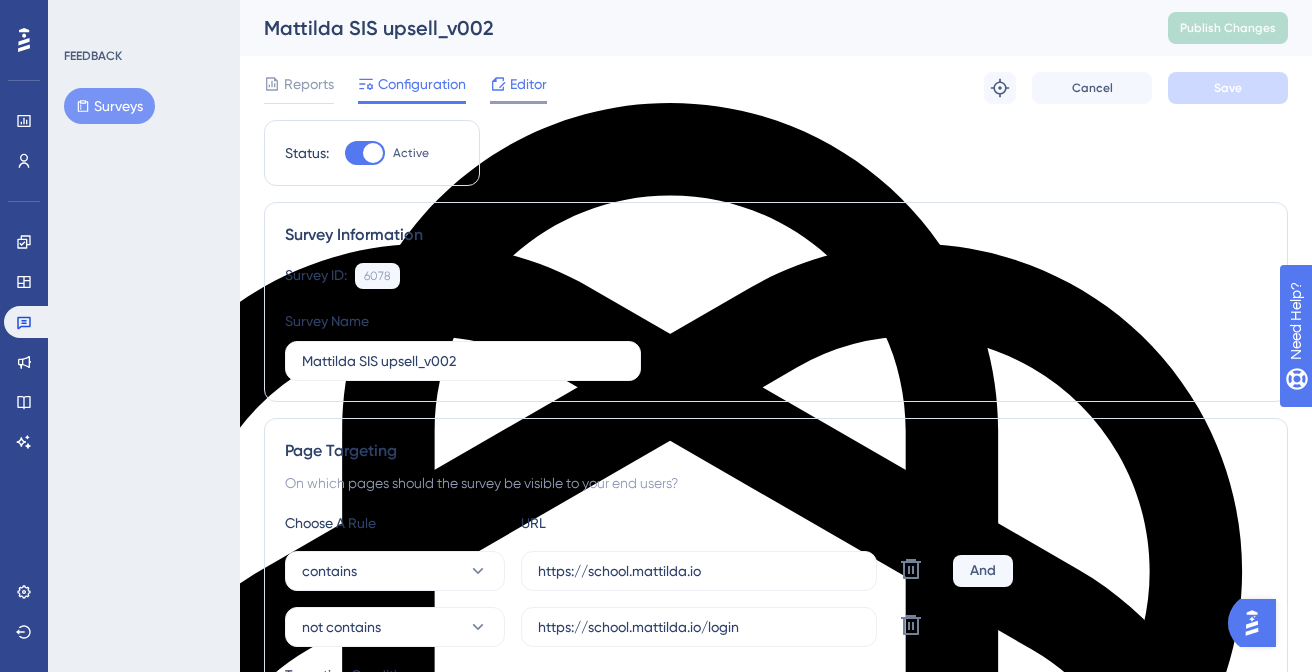 click on "Editor" at bounding box center (528, 84) 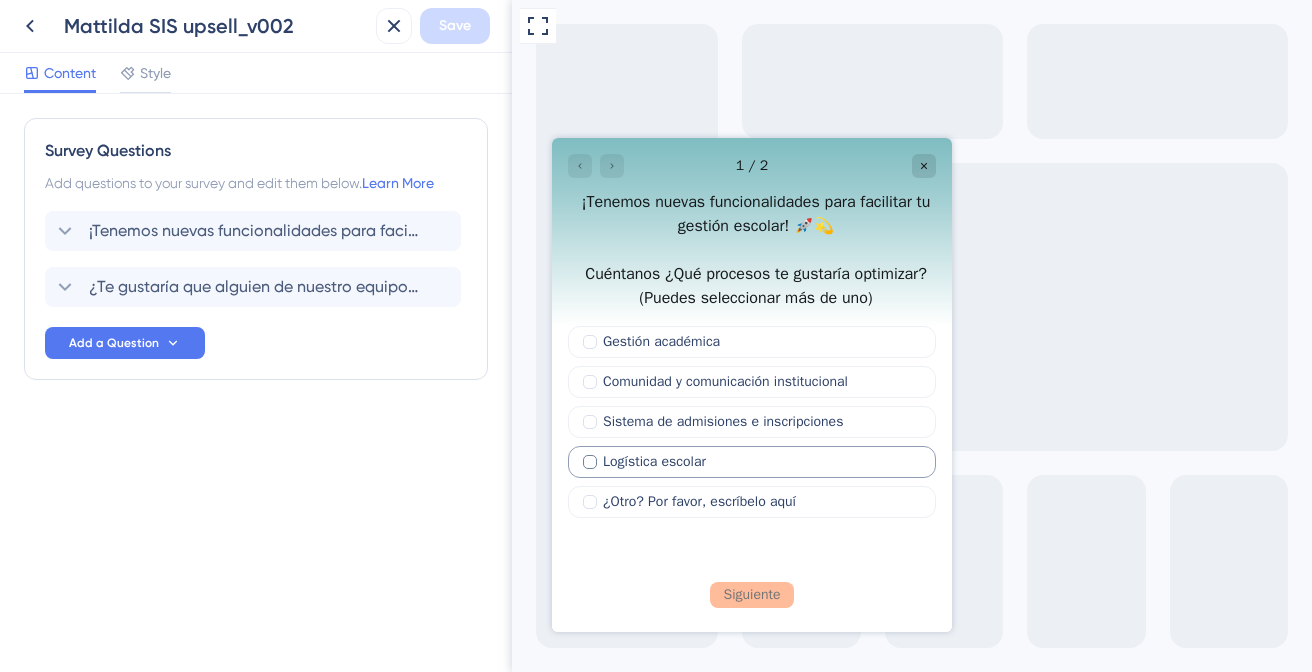 scroll, scrollTop: 0, scrollLeft: 0, axis: both 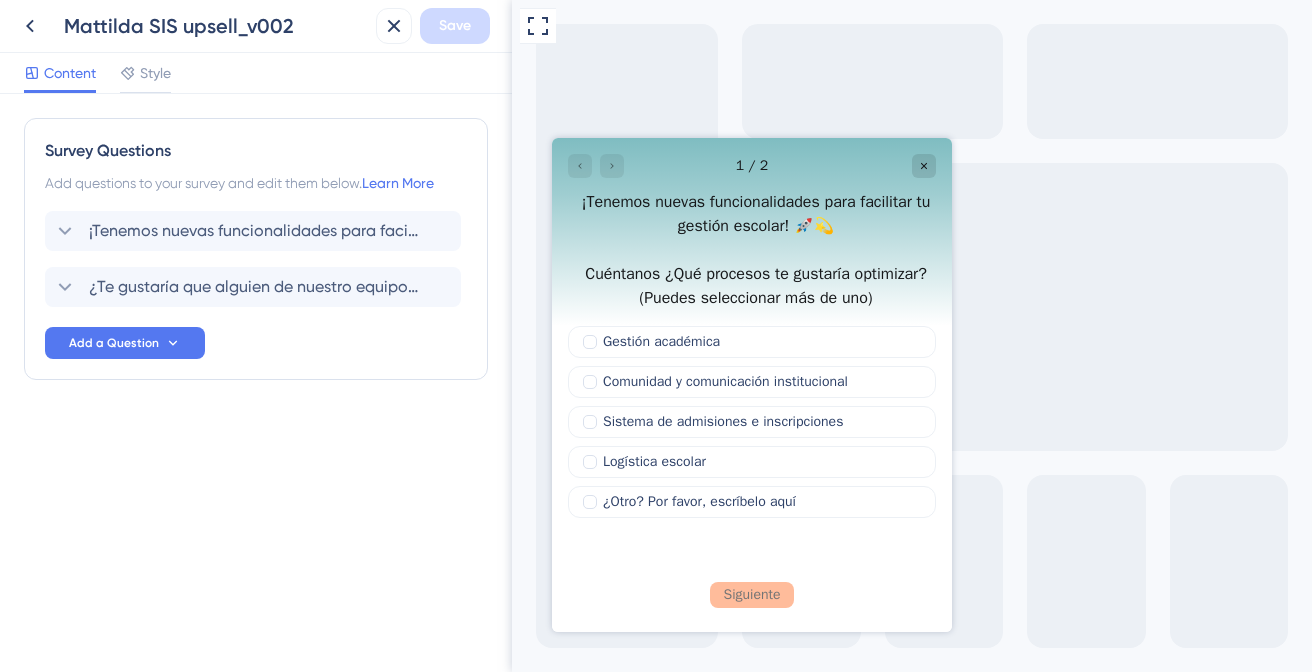 click at bounding box center (596, 166) 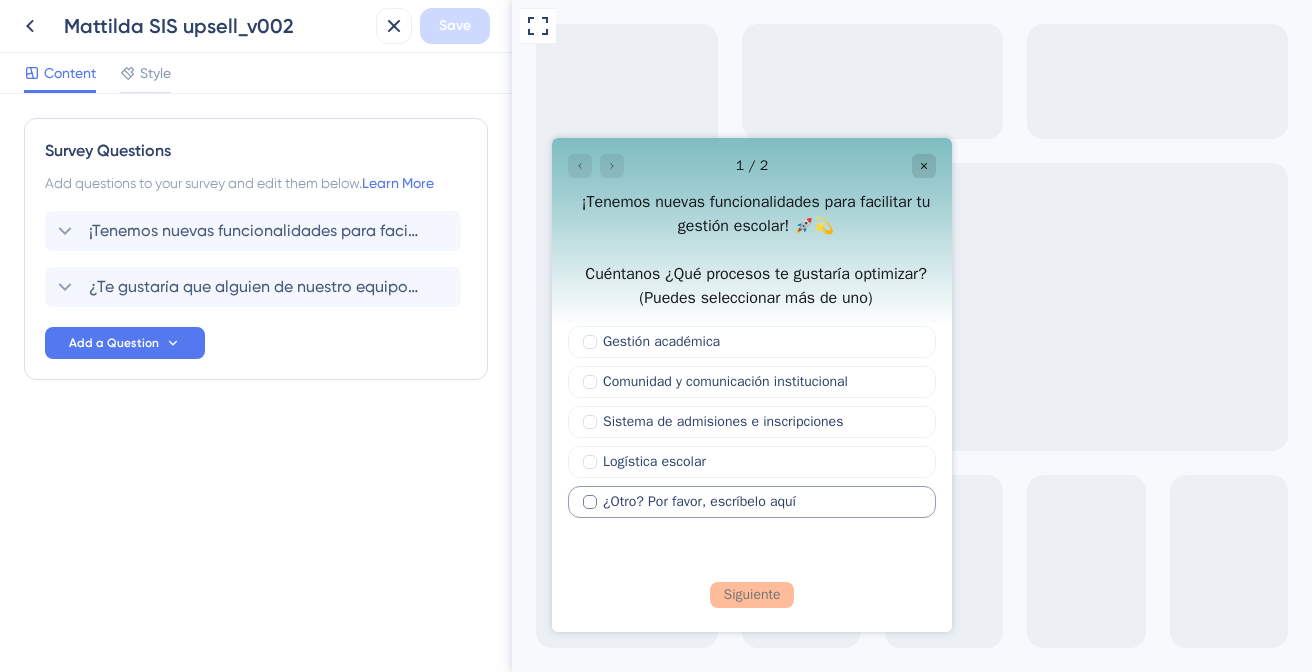 click at bounding box center [590, 502] 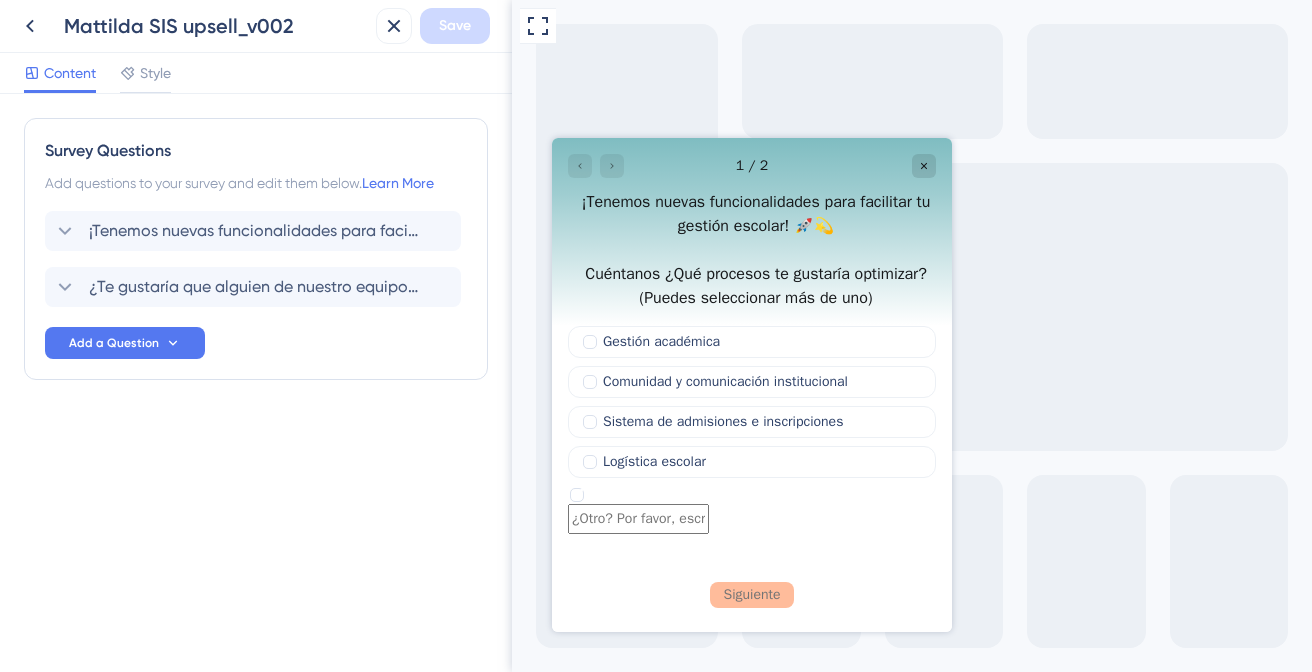 click 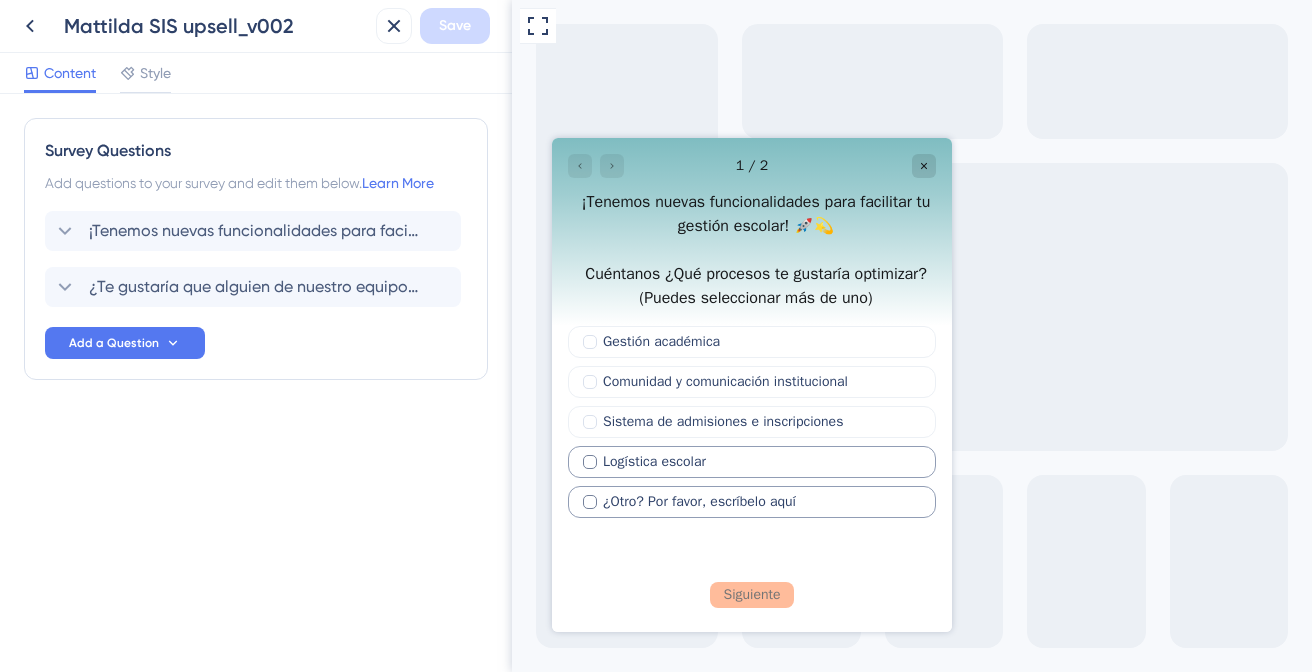 click at bounding box center (590, 462) 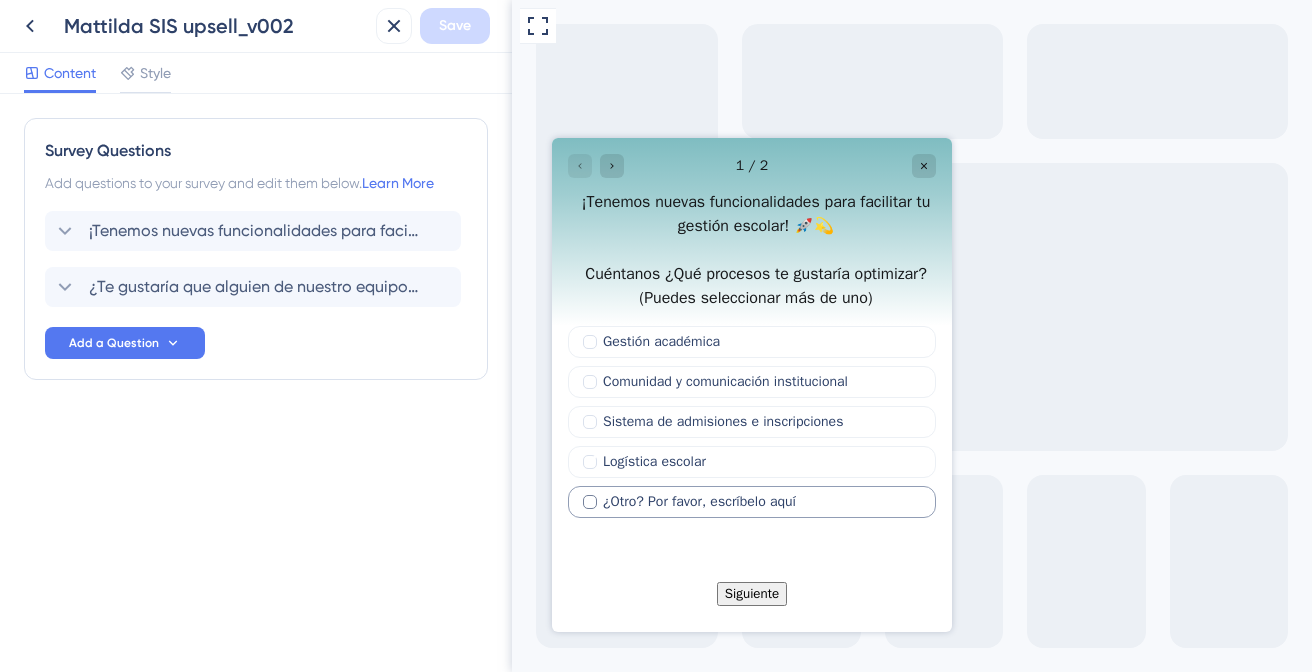 click on "Siguiente" at bounding box center (752, 594) 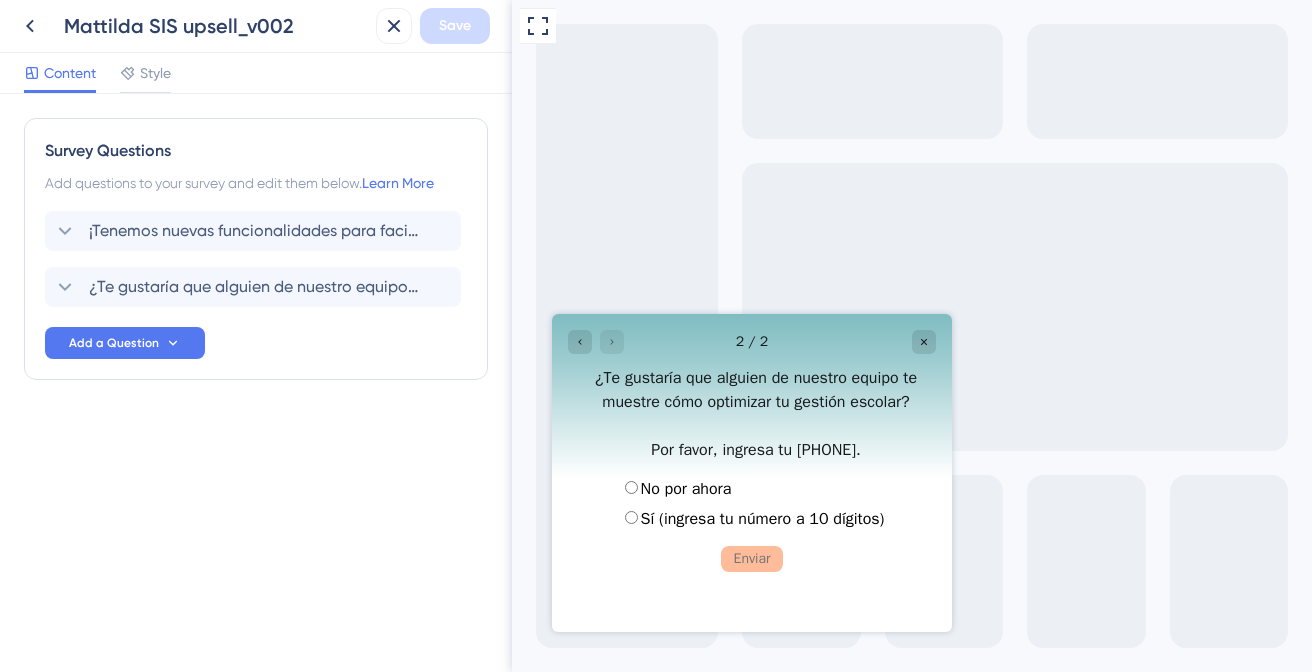 click at bounding box center [641, 489] 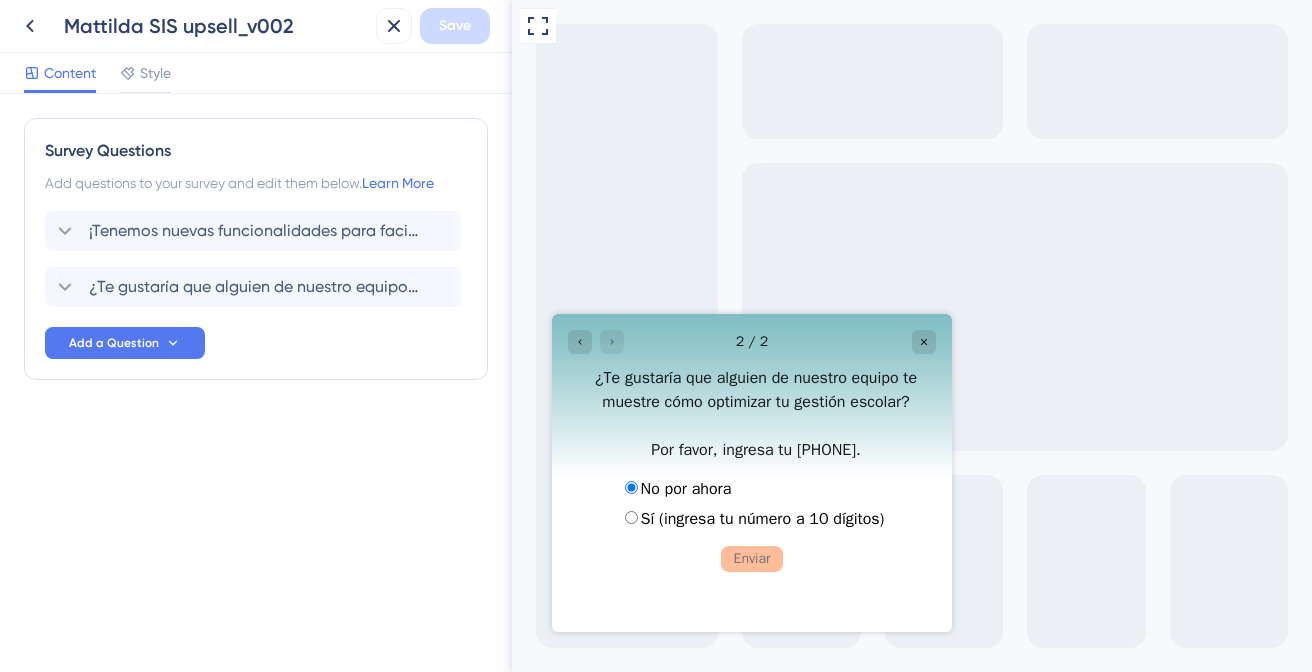 click at bounding box center [631, 487] 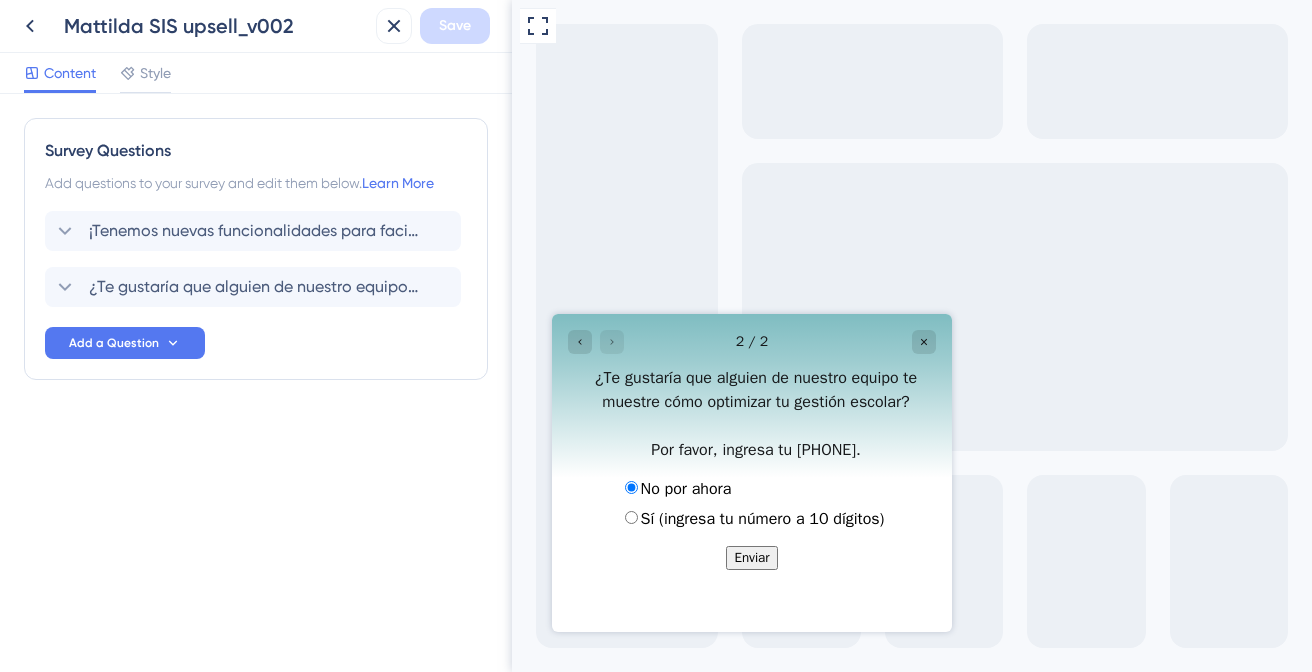 click at bounding box center [641, 519] 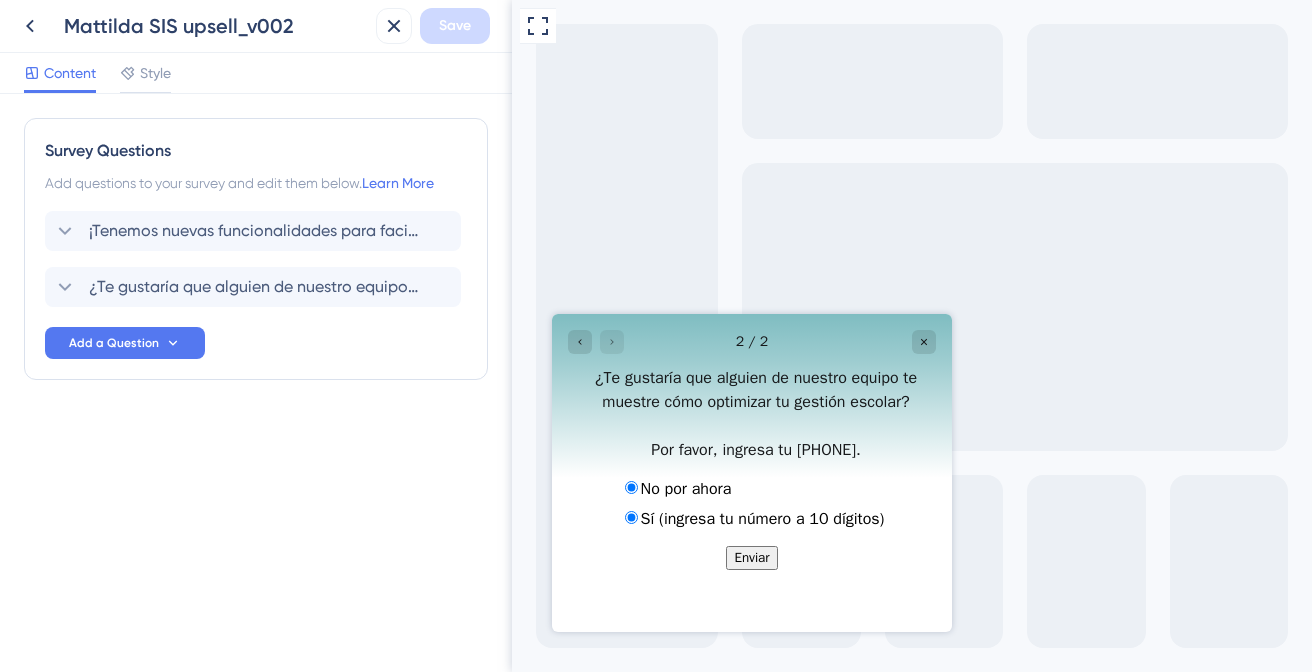 click at bounding box center (631, 517) 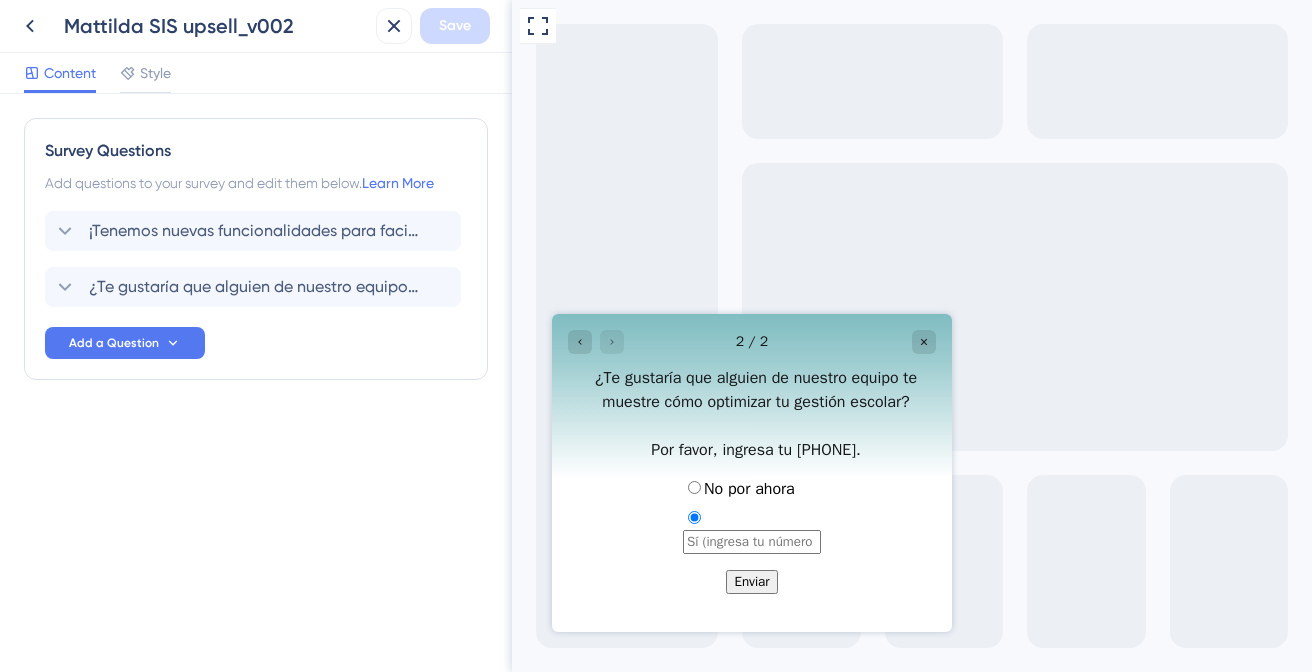 click at bounding box center (752, 542) 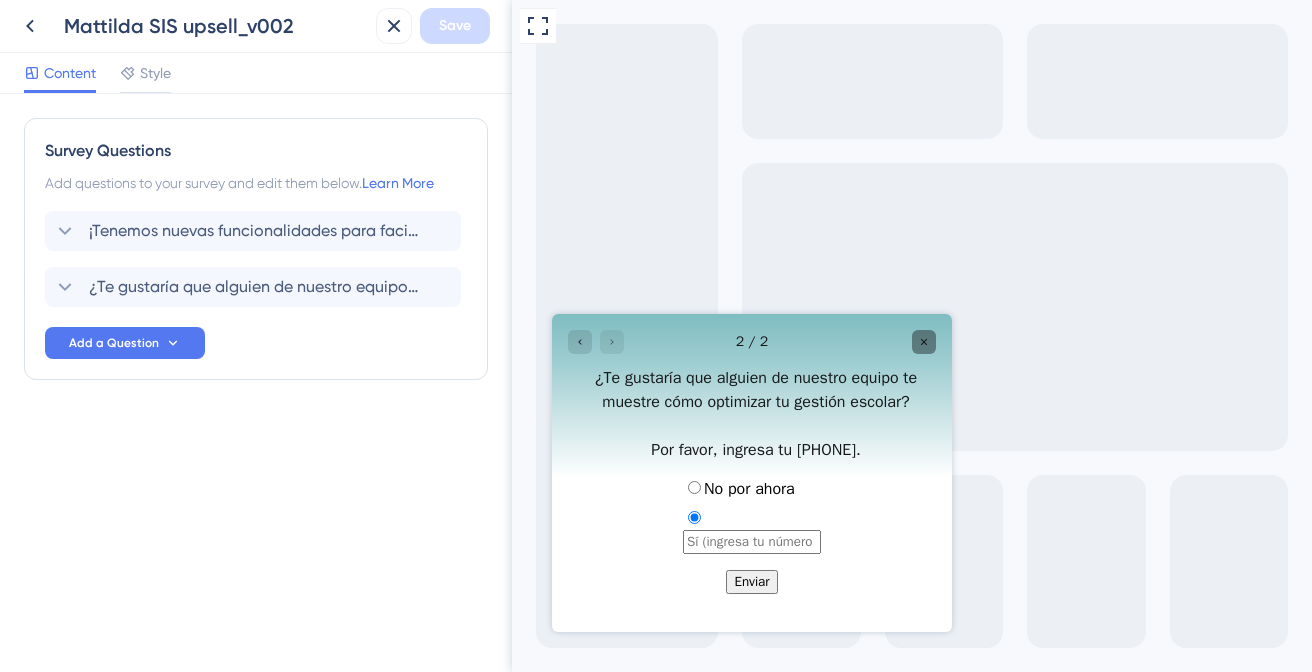click 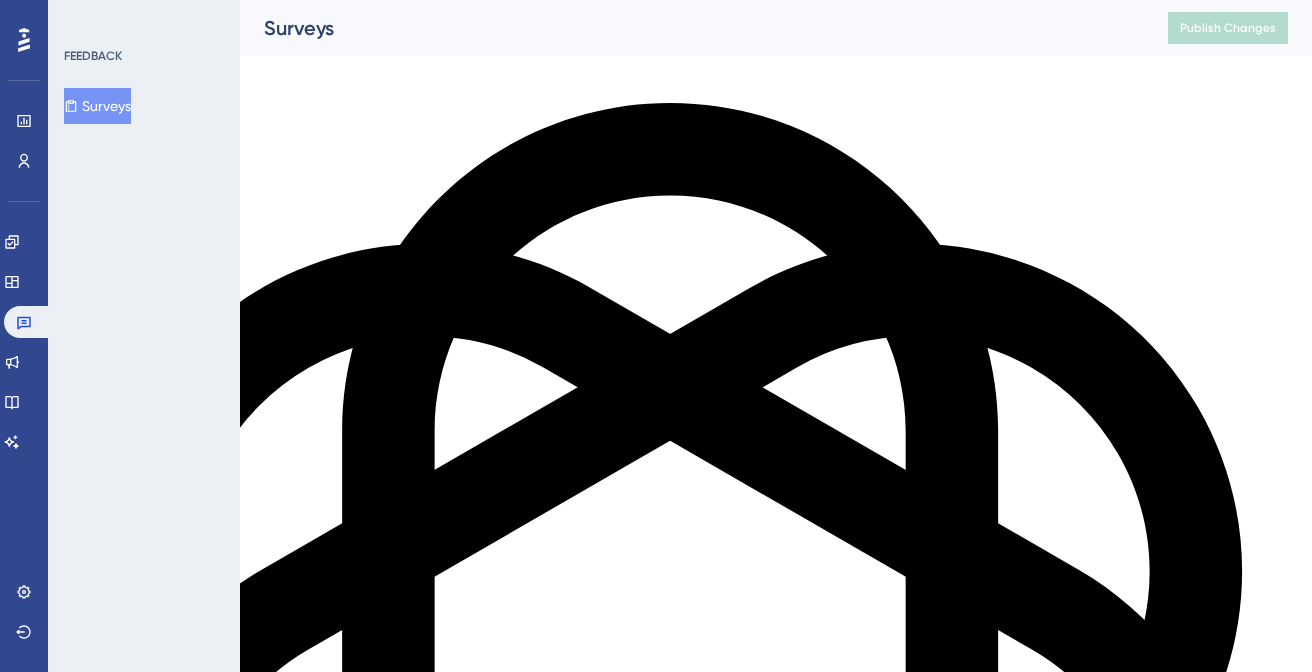 scroll, scrollTop: 0, scrollLeft: 0, axis: both 